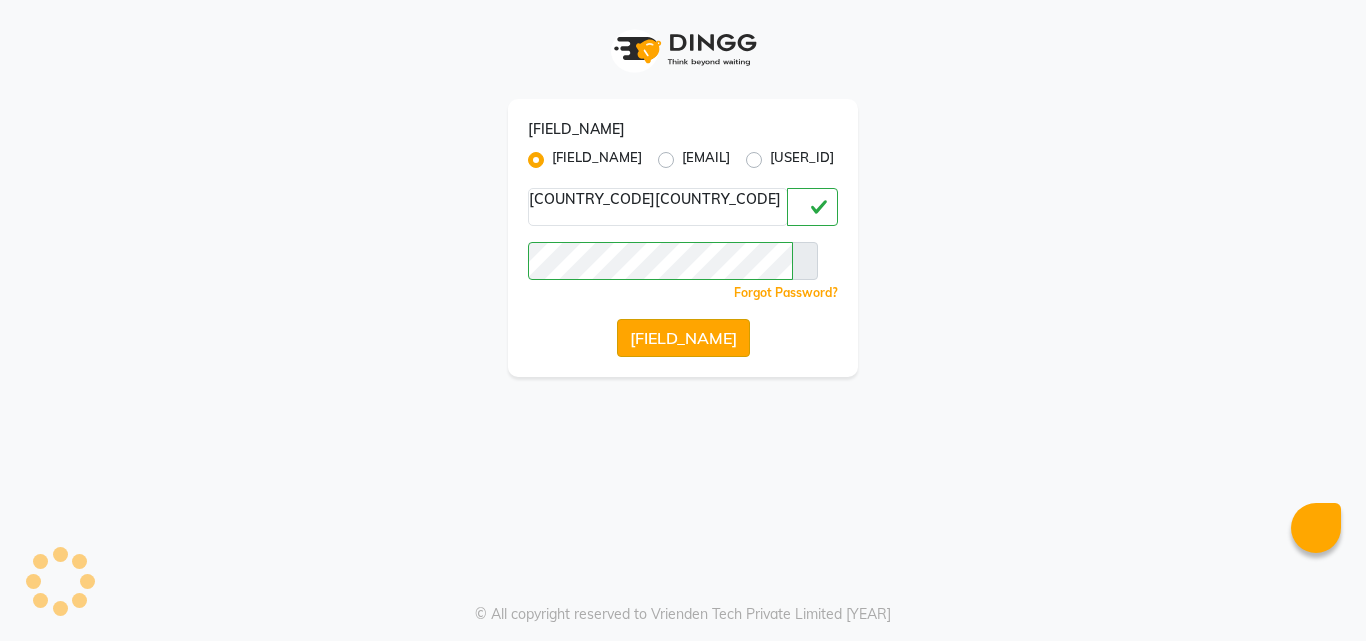 scroll, scrollTop: 0, scrollLeft: 0, axis: both 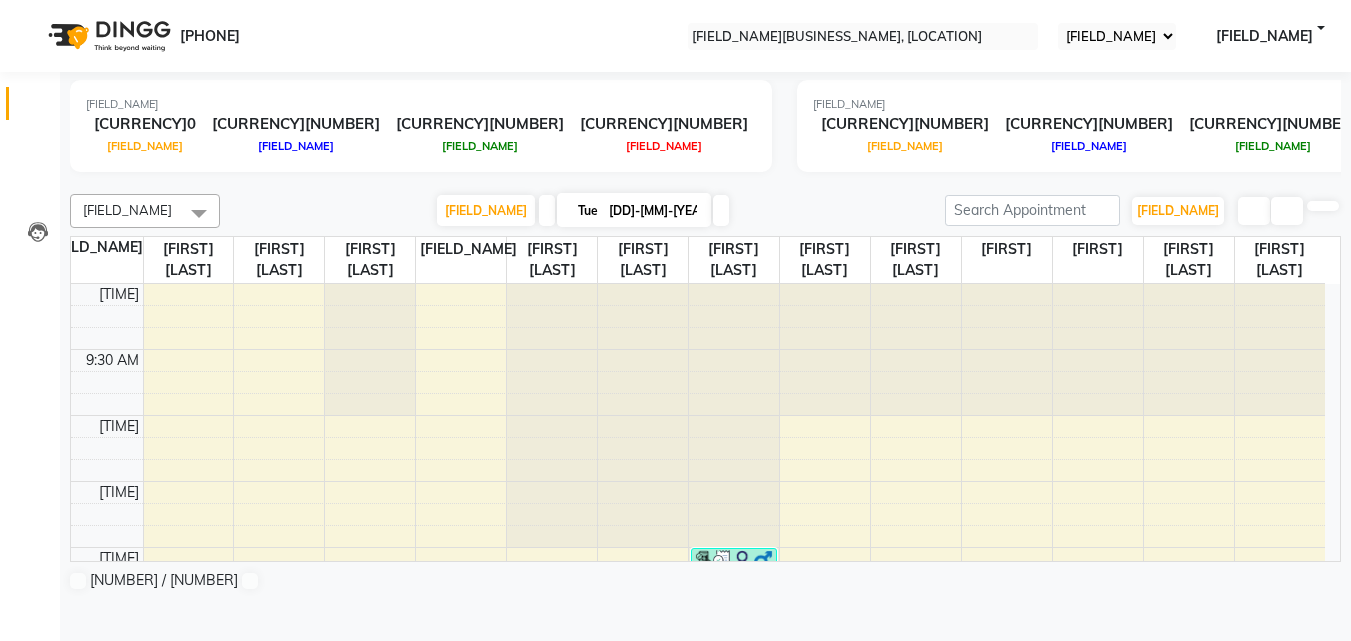 click at bounding box center (863, 37) 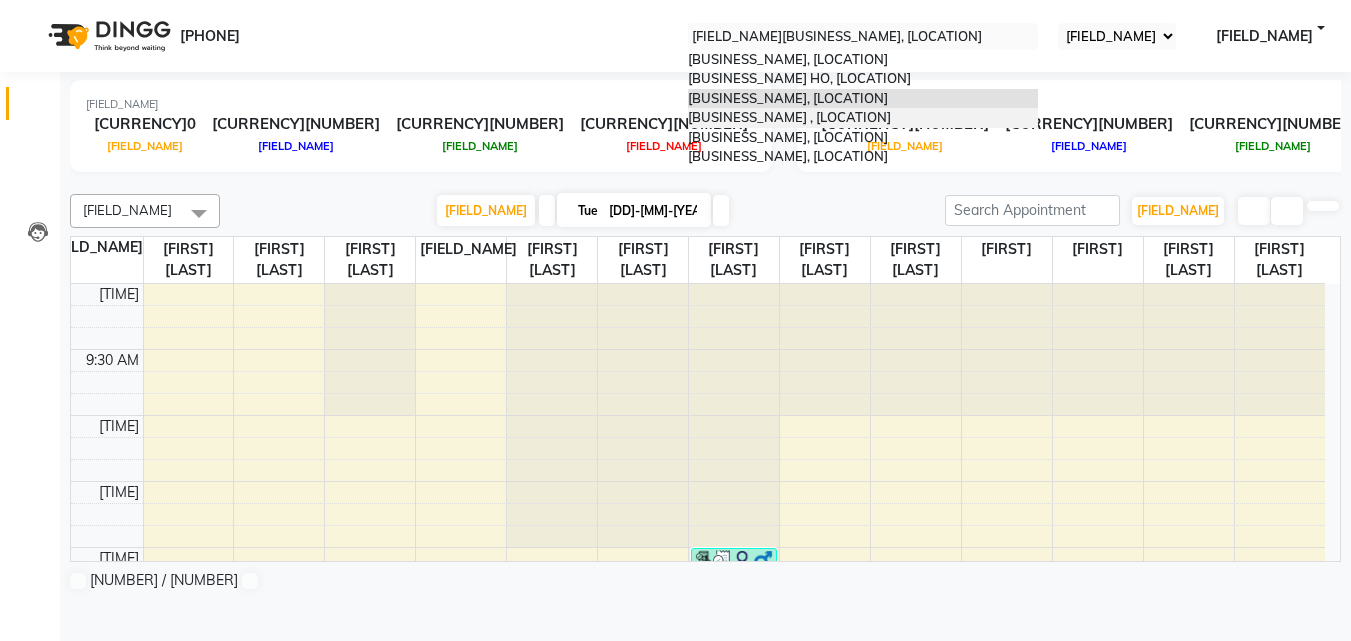 click on "Varad Salon , Mahalunge" at bounding box center (789, 117) 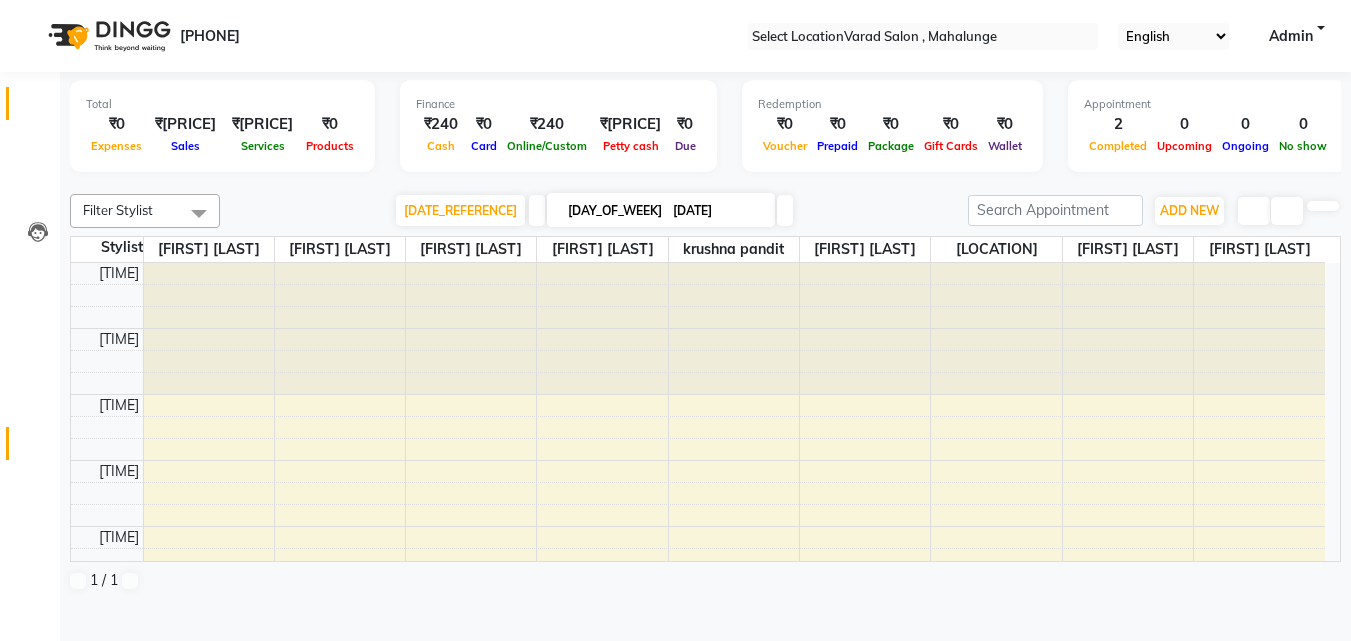 scroll, scrollTop: 0, scrollLeft: 0, axis: both 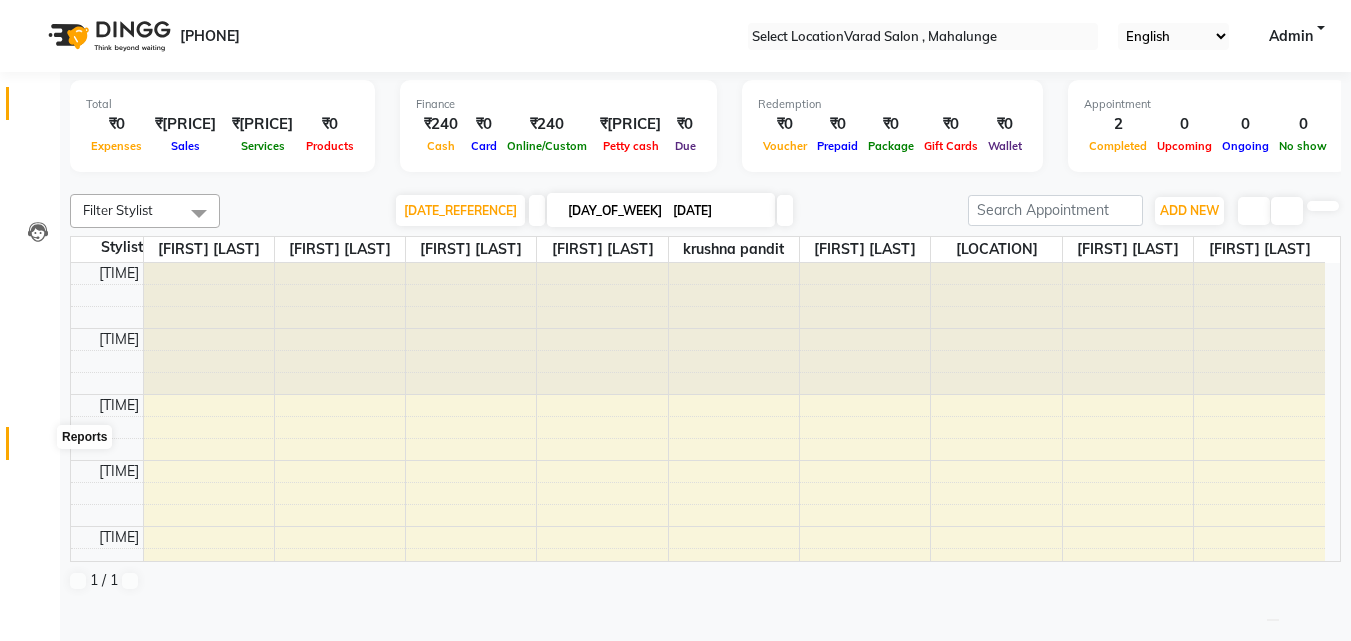 click at bounding box center [37, 448] 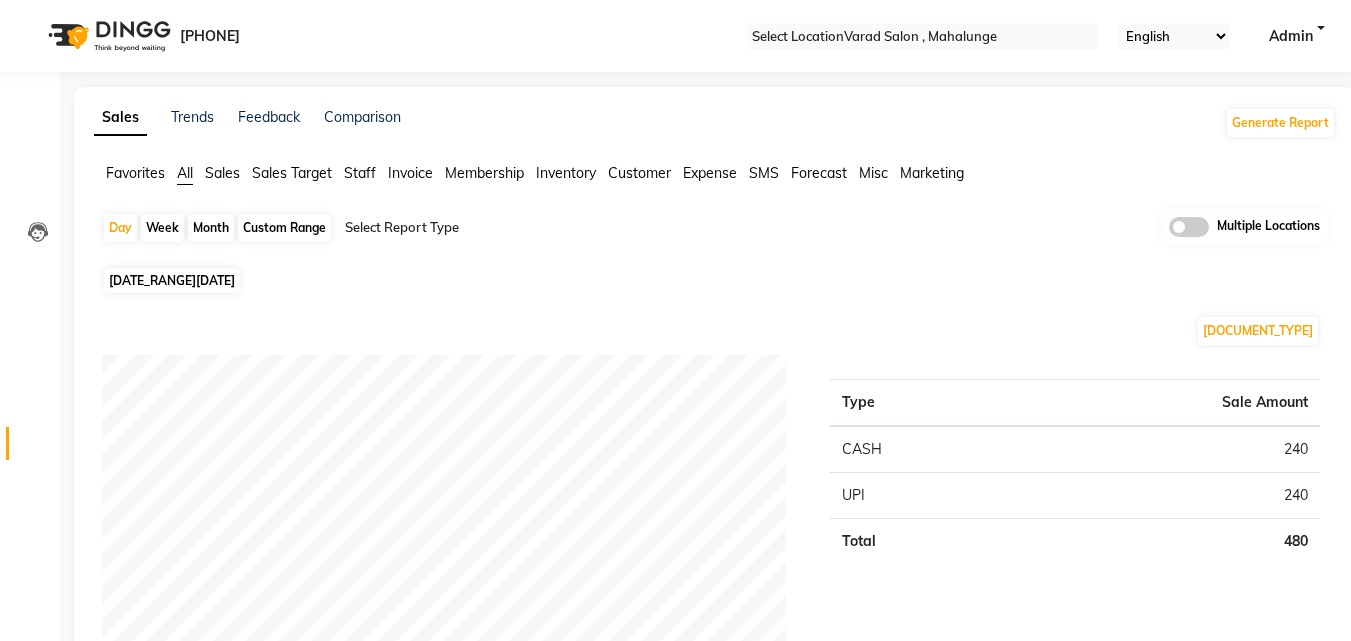 click on "Month" at bounding box center (211, 228) 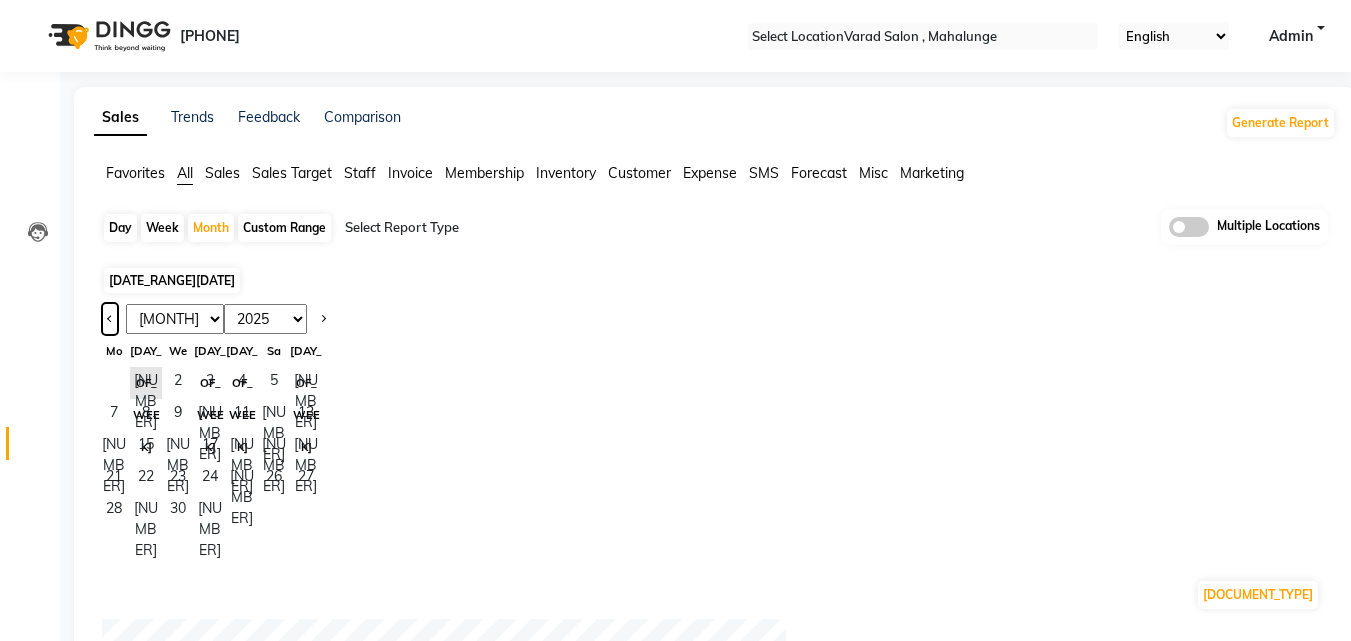 click at bounding box center (110, 319) 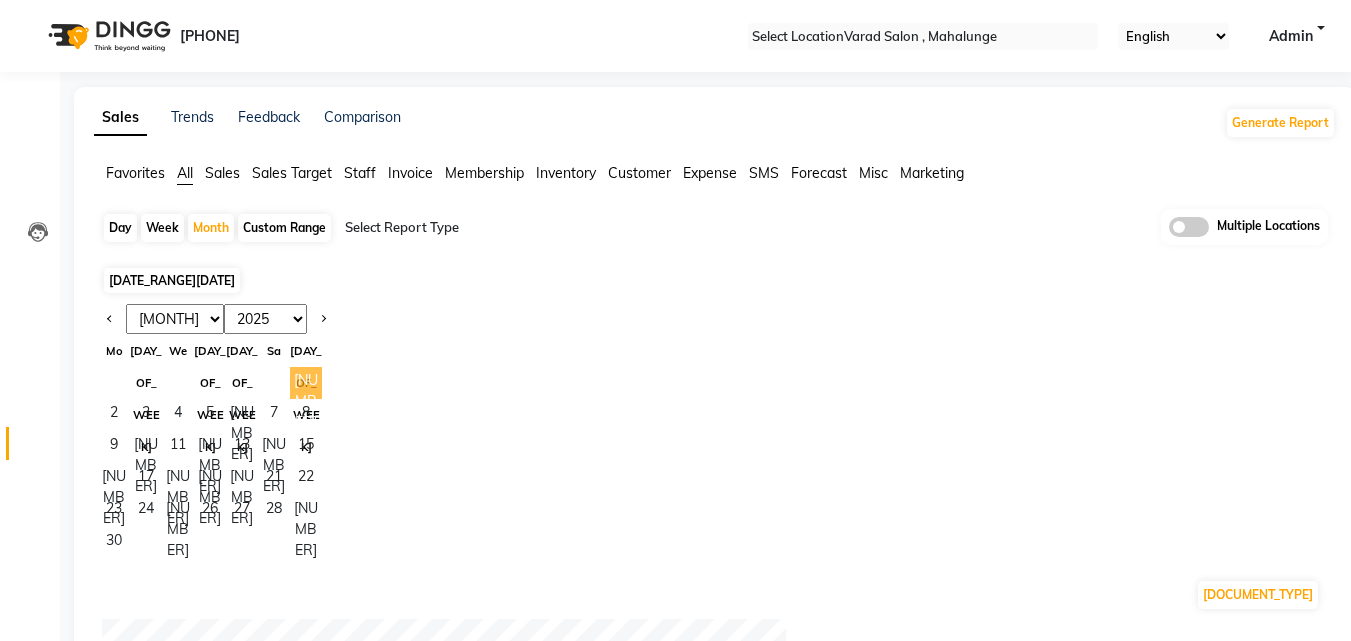 click on "1" at bounding box center (306, 383) 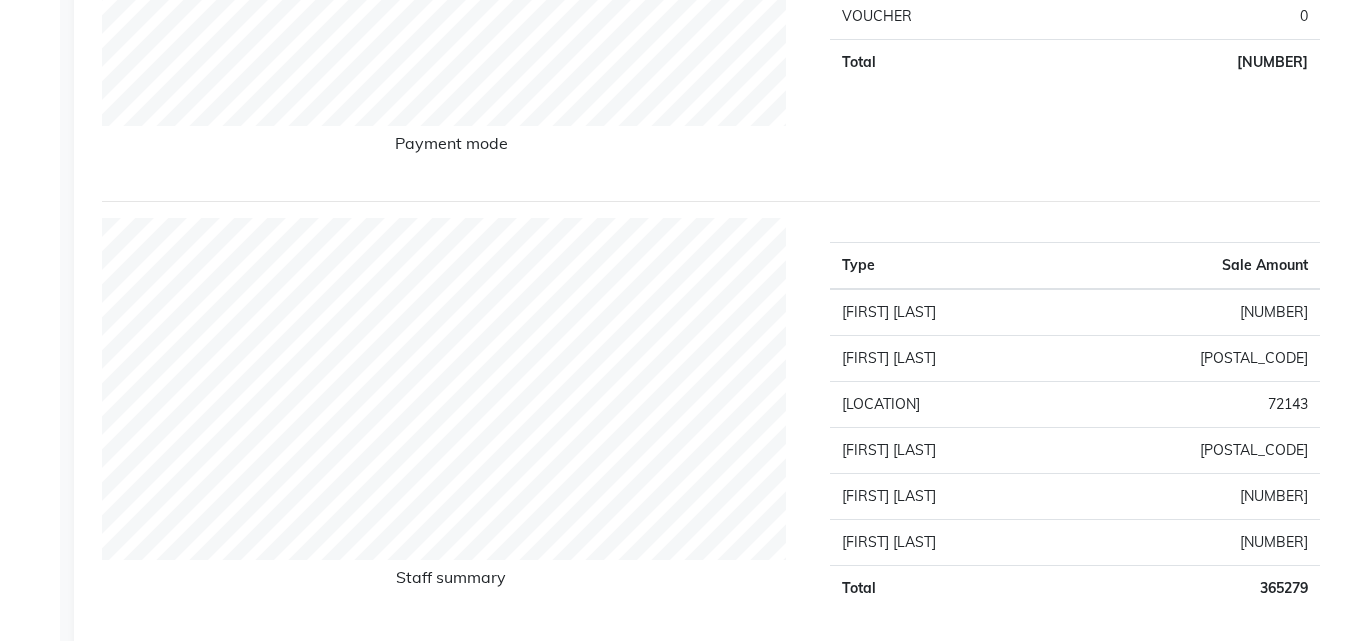 scroll, scrollTop: 0, scrollLeft: 0, axis: both 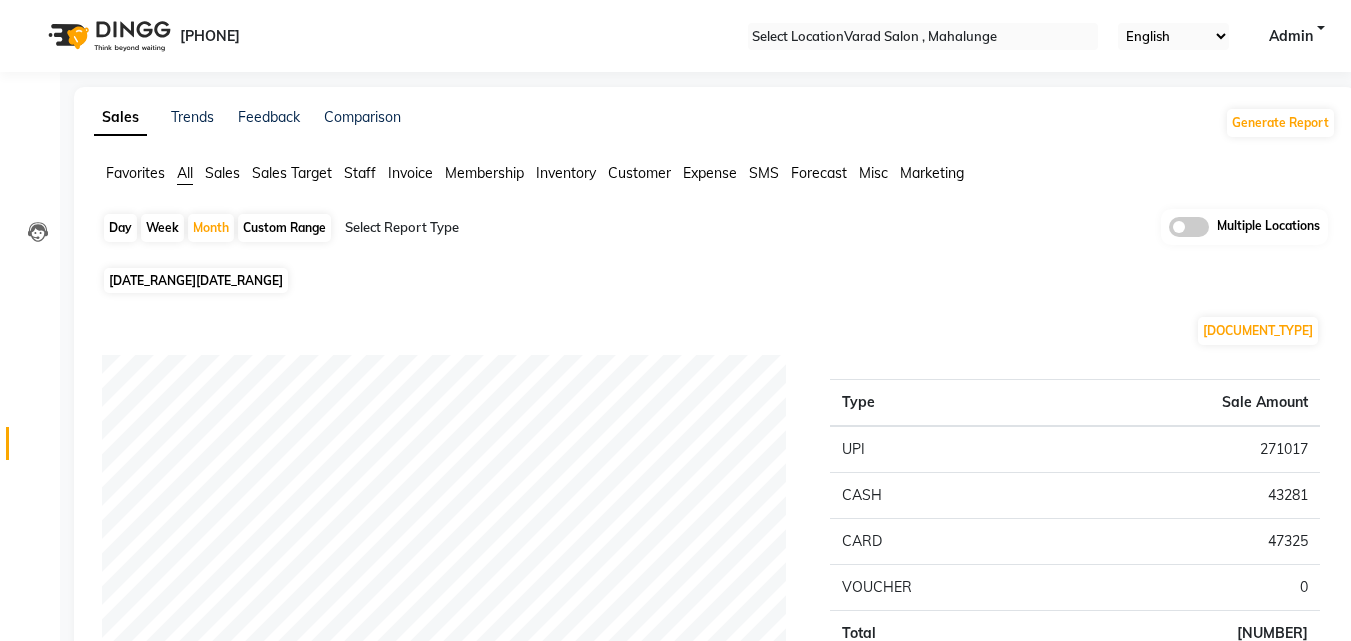 click on "08047224946 Select Location × Varad Salon , Mahalunge English ENGLISH Español العربية मराठी हिंदी ગુજરાતી தமிழ் 中文 Notifications nothing to show Admin Manage Profile Change Password Sign out  Version:3.14.0" at bounding box center (675, 36) 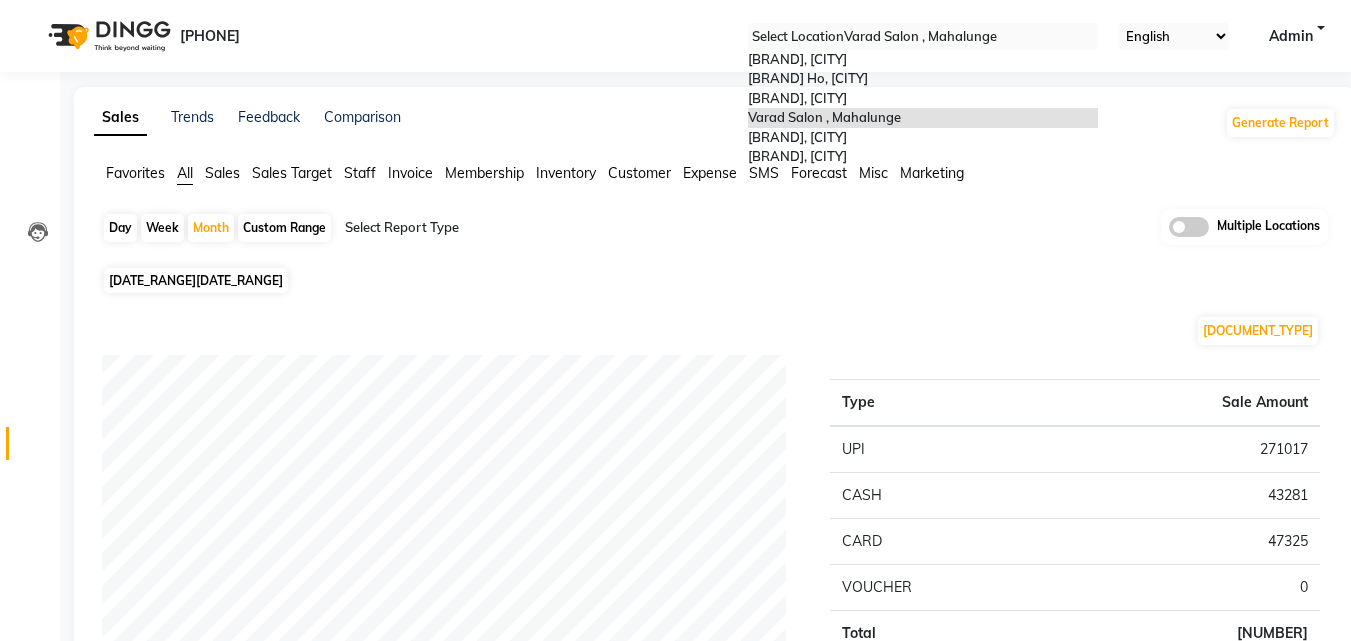 click at bounding box center (923, 37) 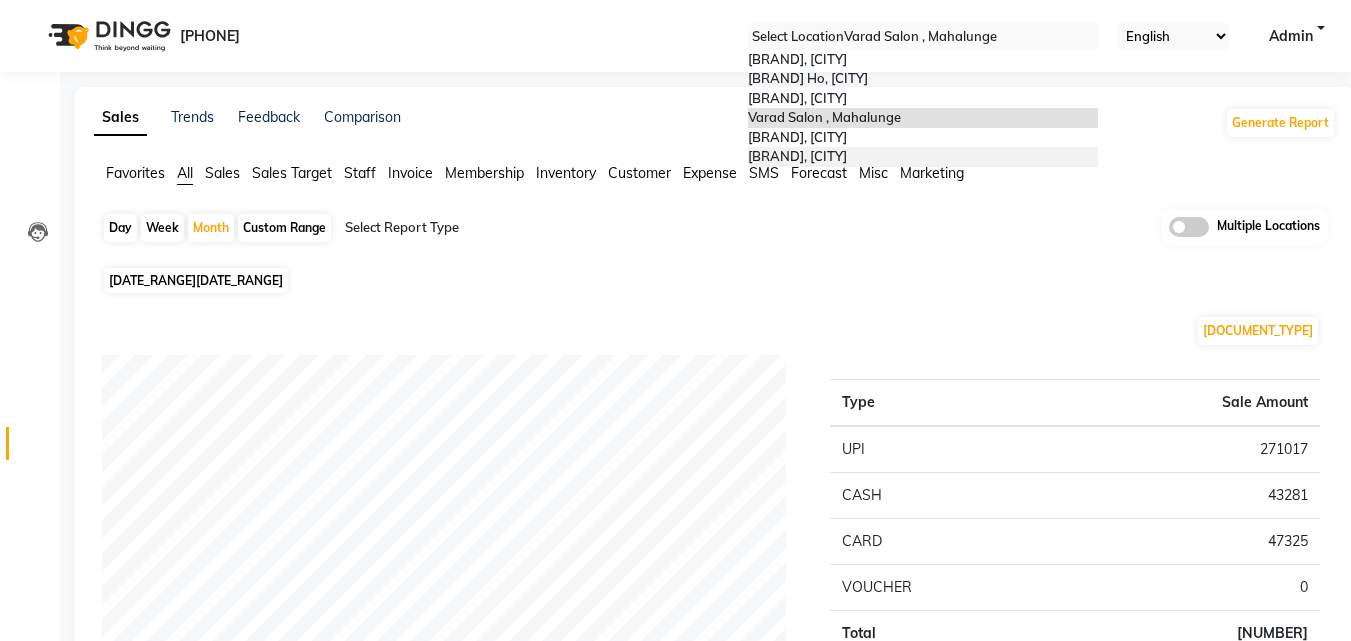 click on "[BUSINESS_NAME], [LOCATION]" at bounding box center (797, 156) 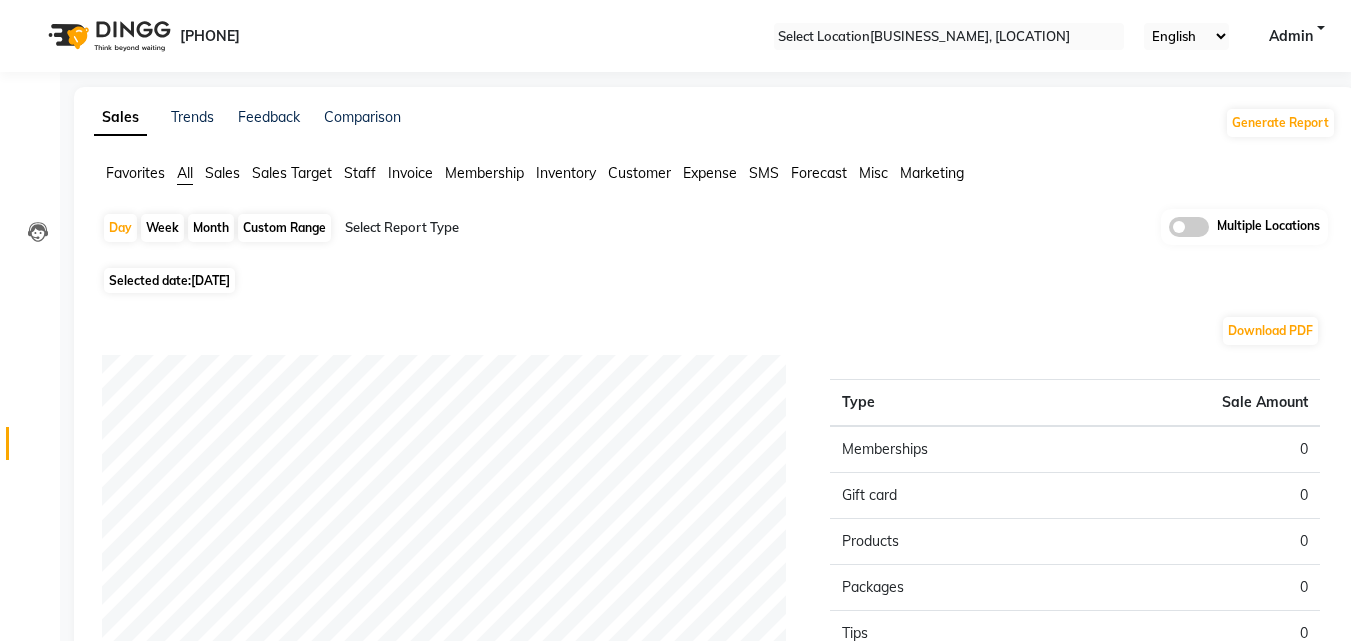 scroll, scrollTop: 0, scrollLeft: 0, axis: both 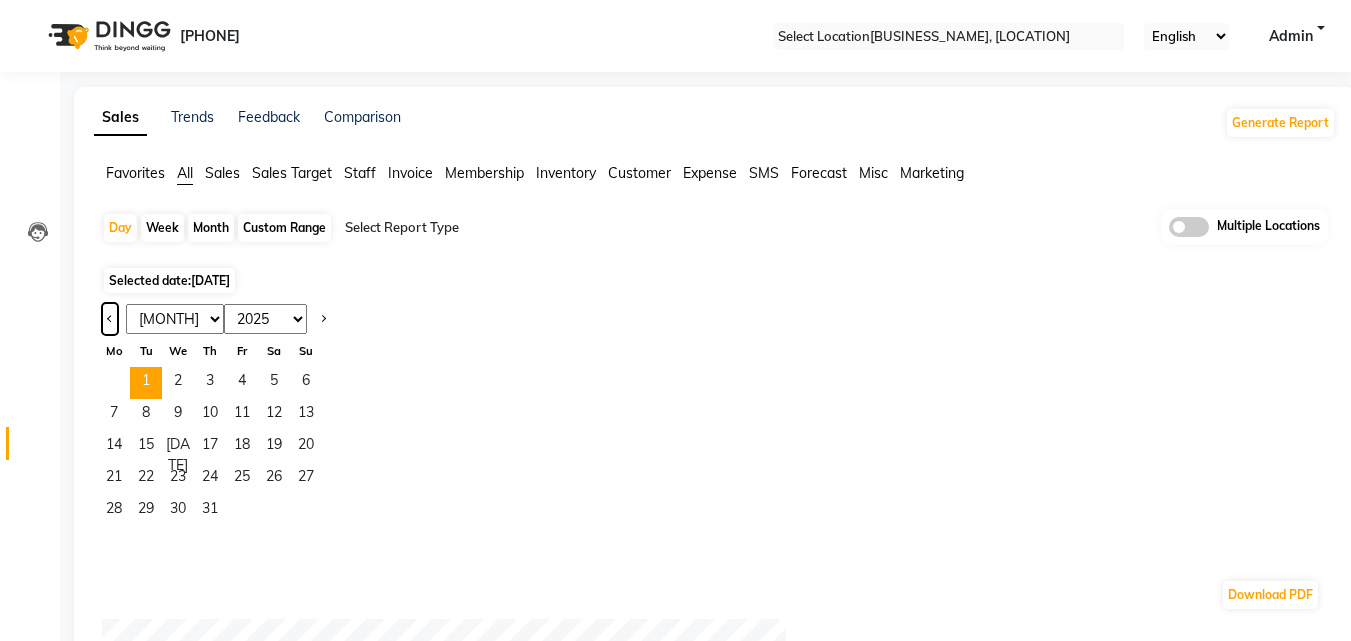click at bounding box center [110, 319] 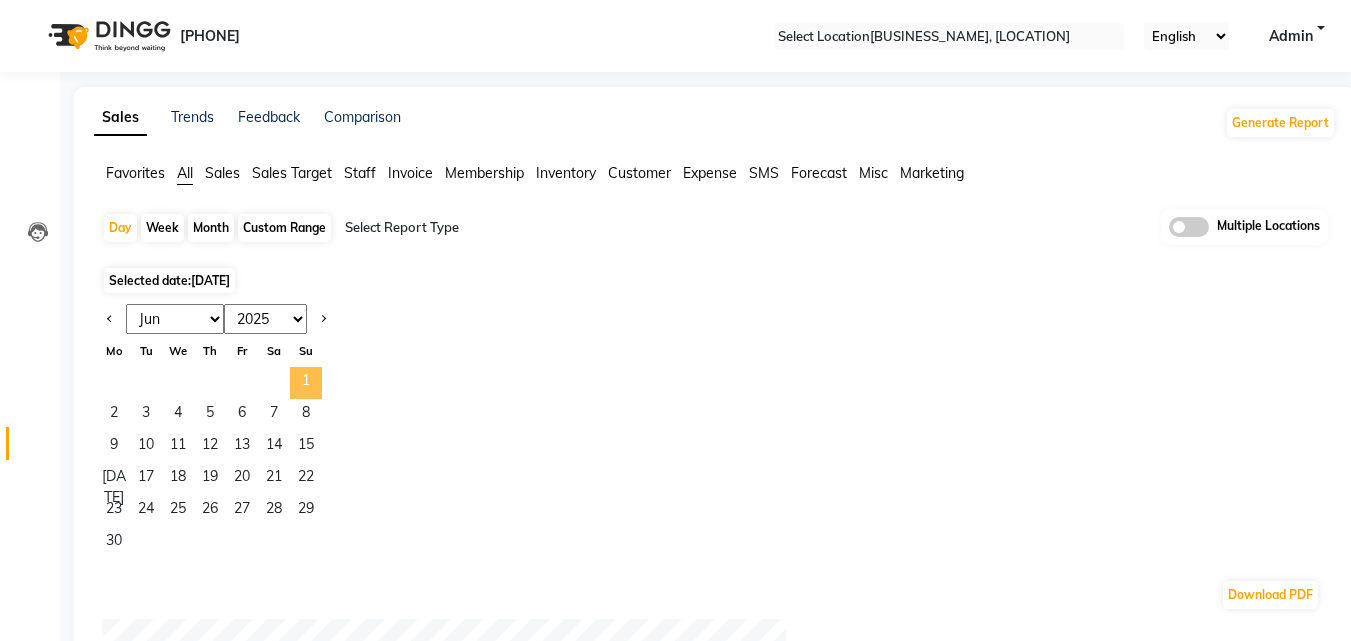 click on "1" at bounding box center [306, 383] 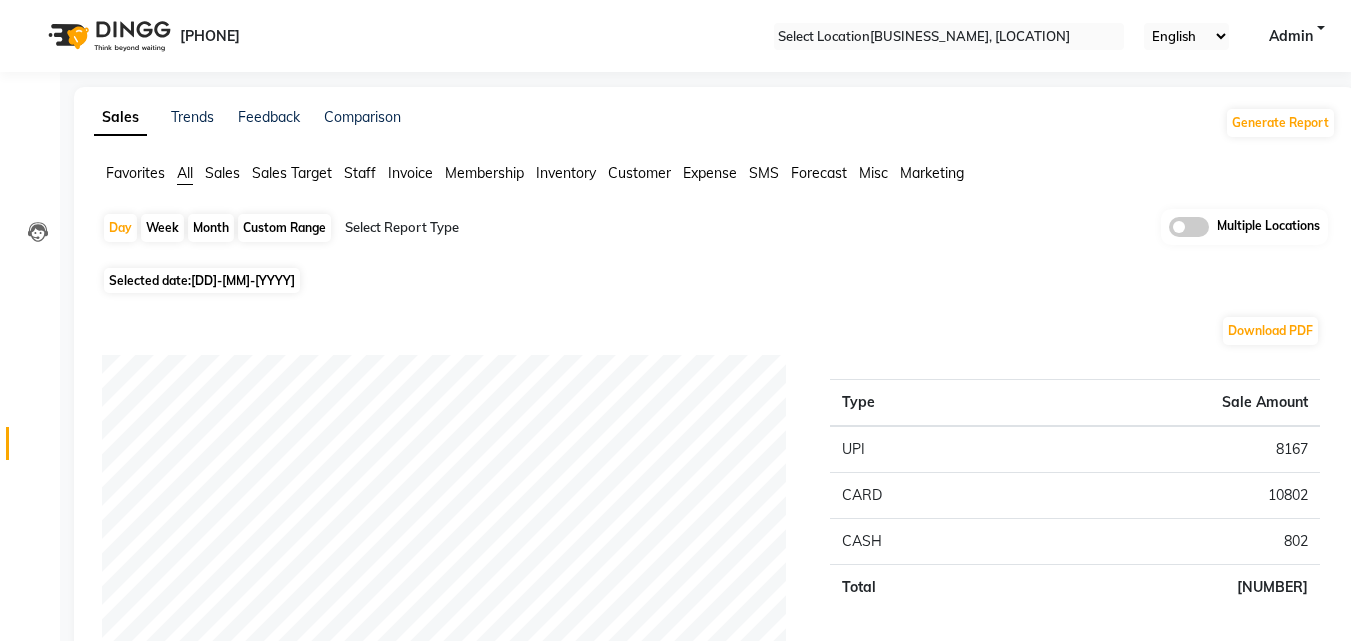 click on "[DD]-[MM]-[YYYY]" at bounding box center [243, 280] 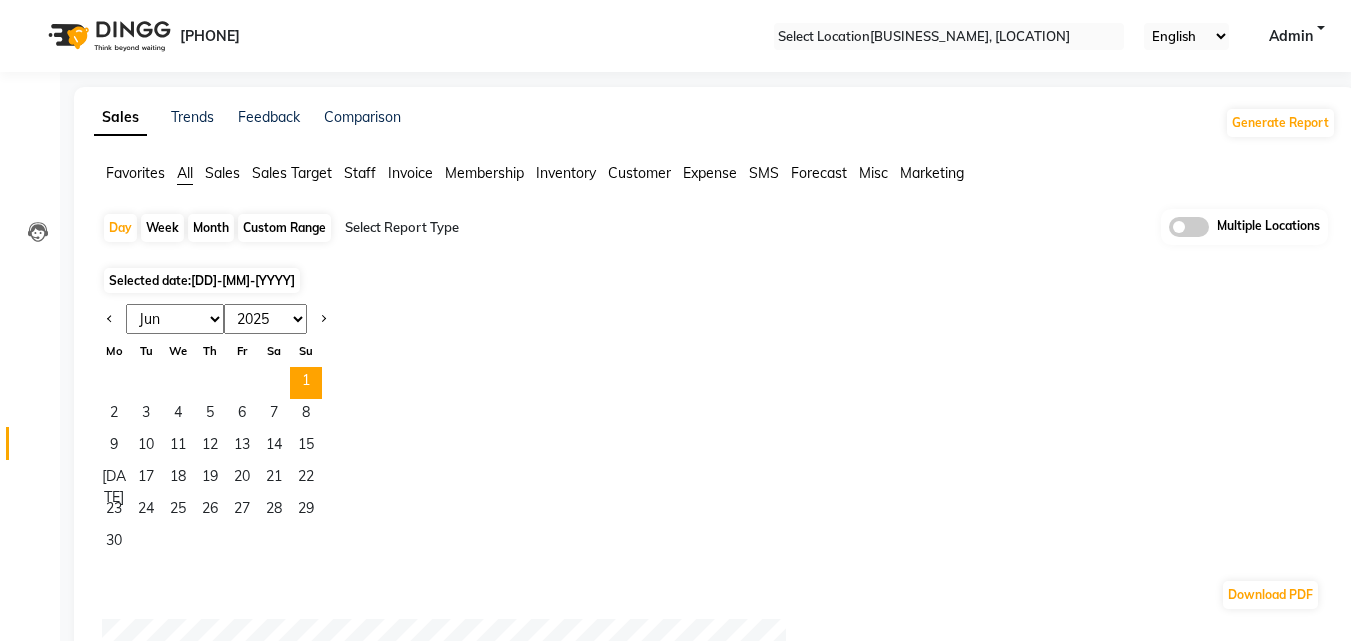 click on "Month" at bounding box center (211, 228) 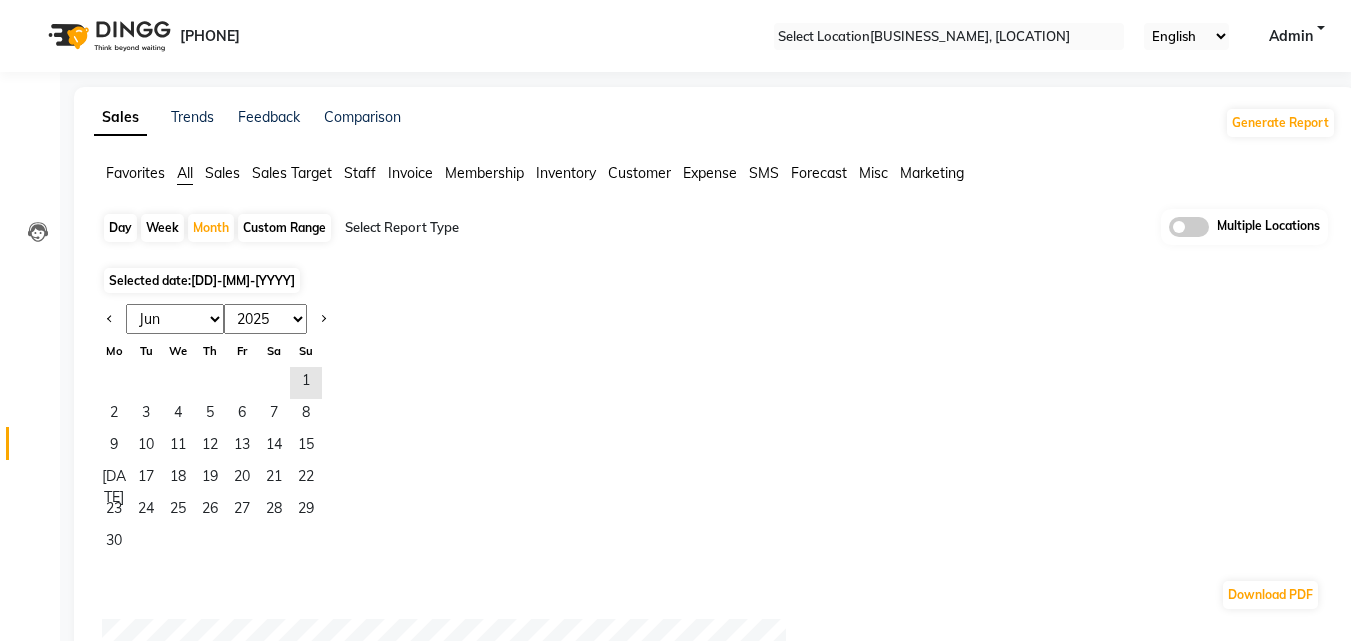 click on "1" at bounding box center [210, 383] 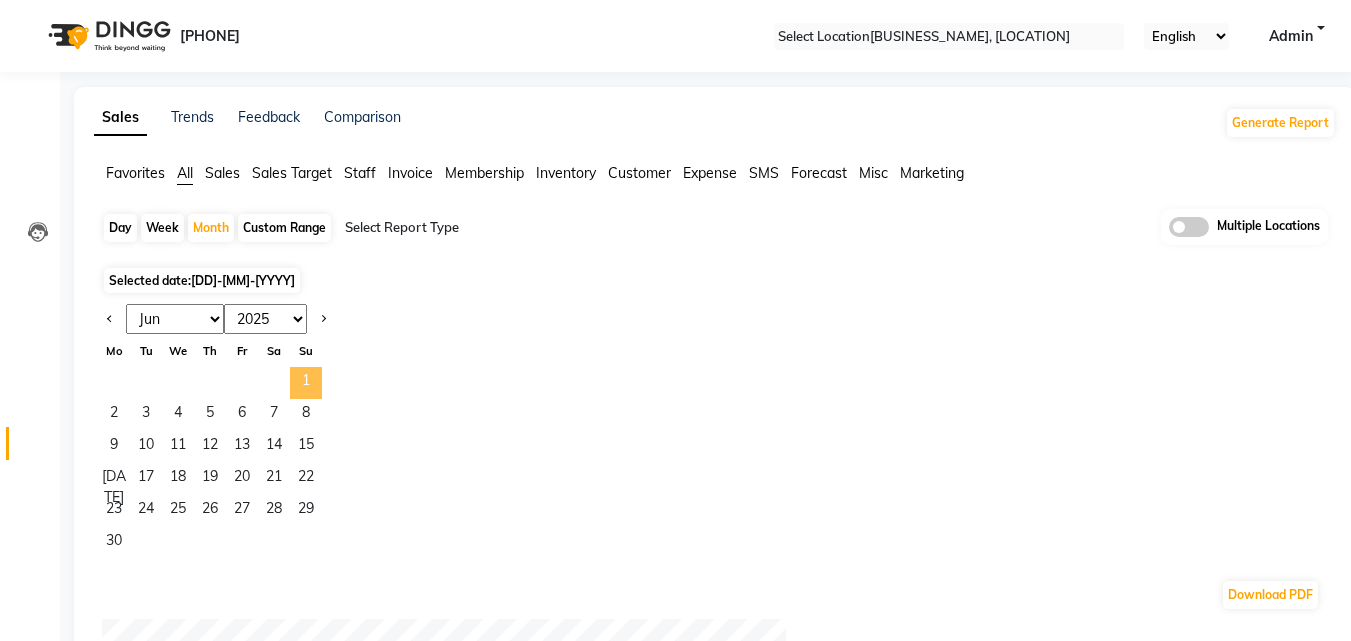 click on "1" at bounding box center [306, 383] 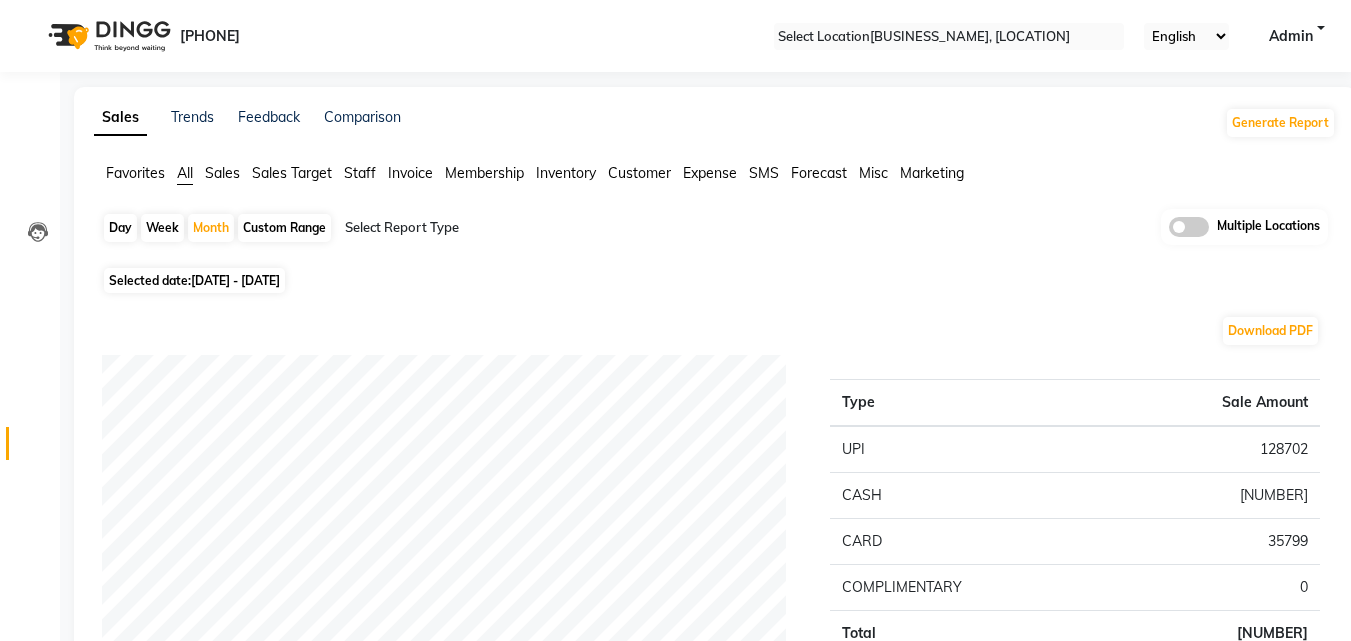 click on "Customer" at bounding box center (135, 173) 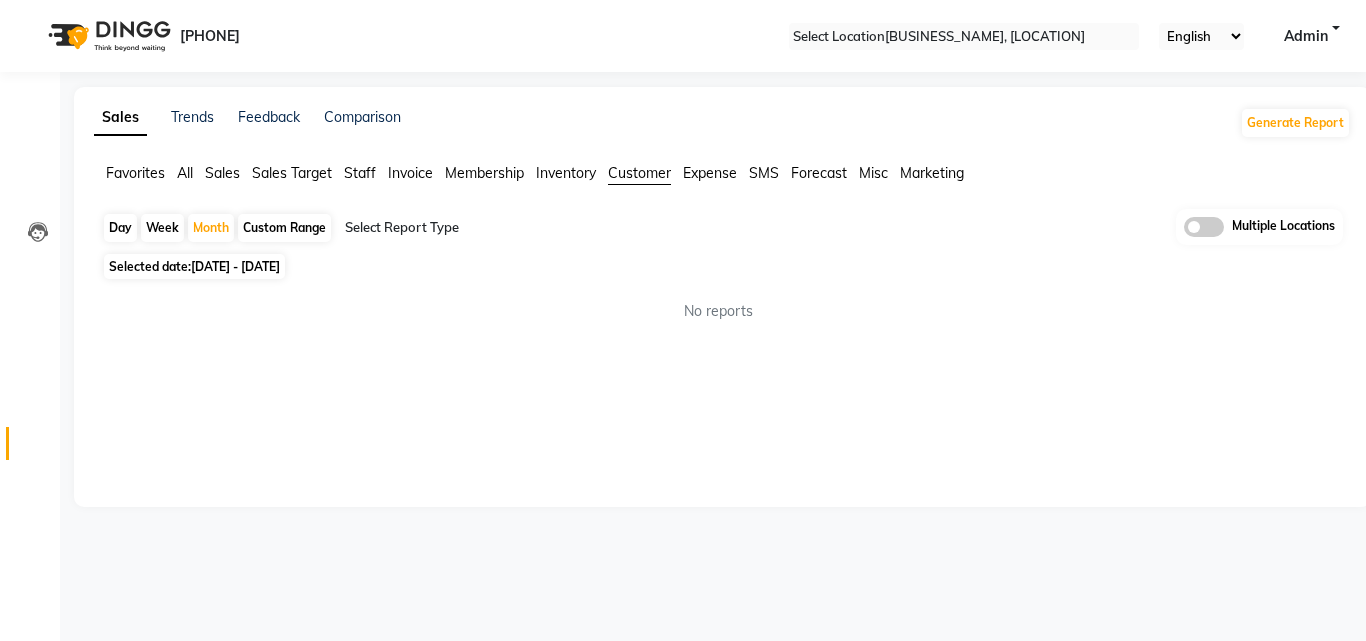 click on "Selected date:  [DATE] - [DATE]" at bounding box center [722, 250] 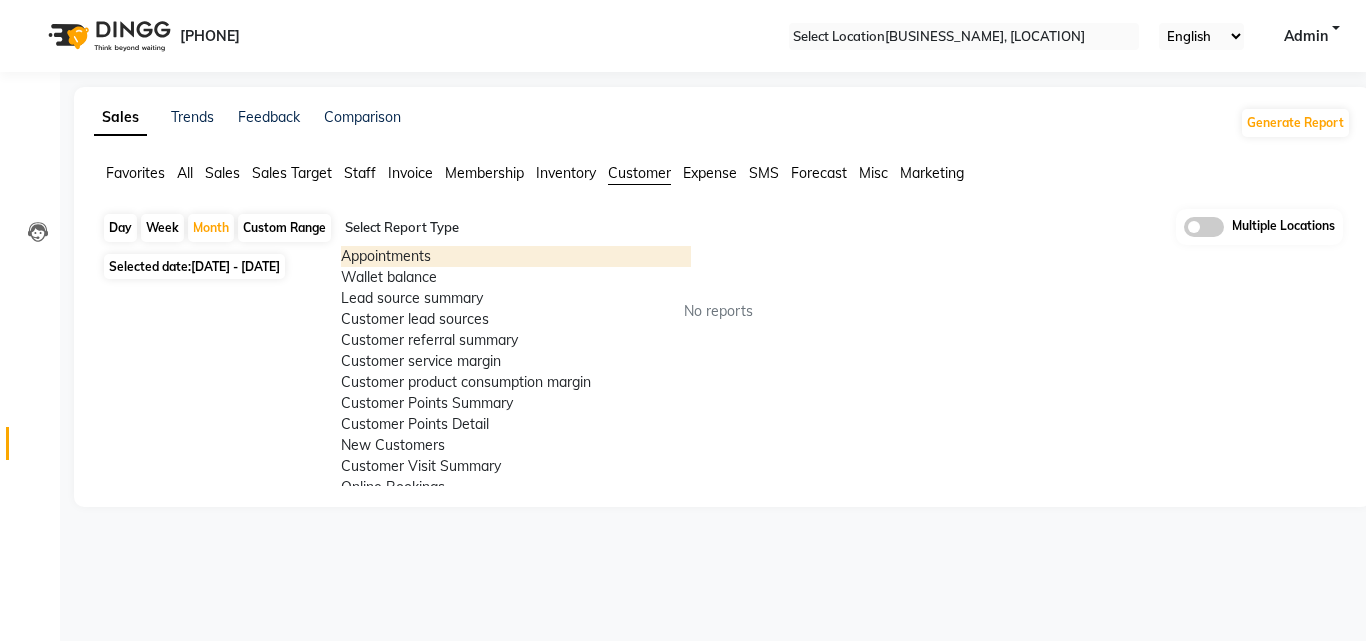 click at bounding box center (516, 228) 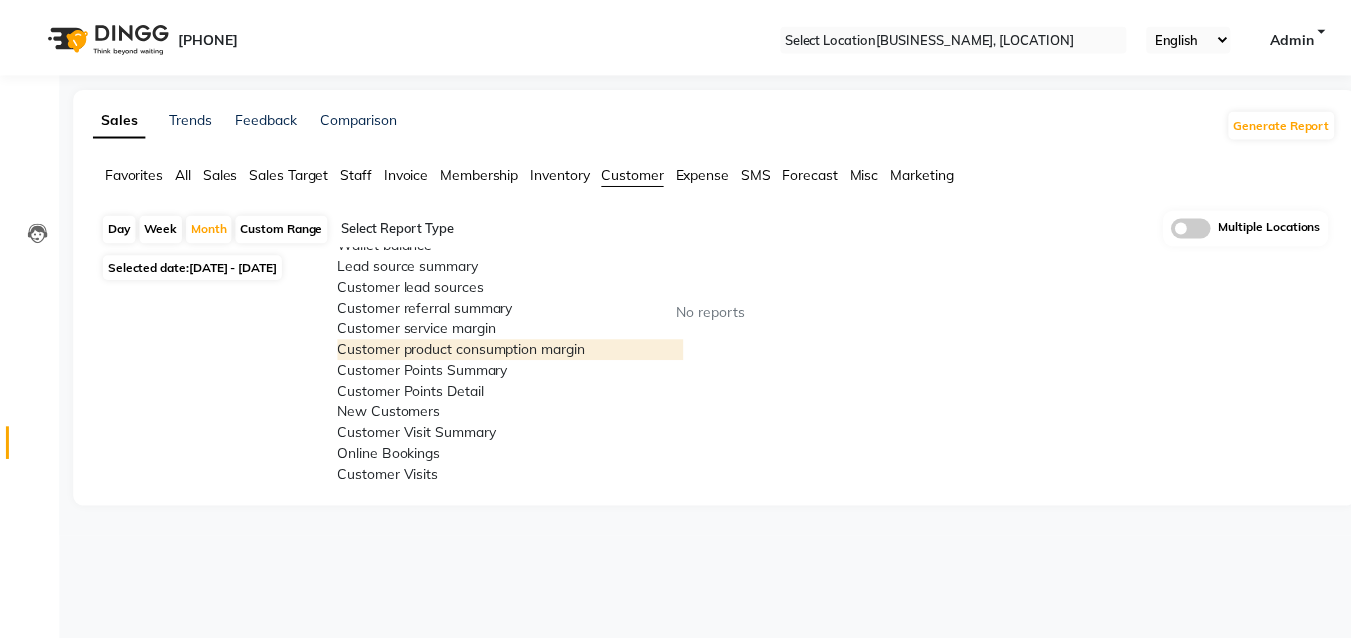 scroll, scrollTop: 280, scrollLeft: 0, axis: vertical 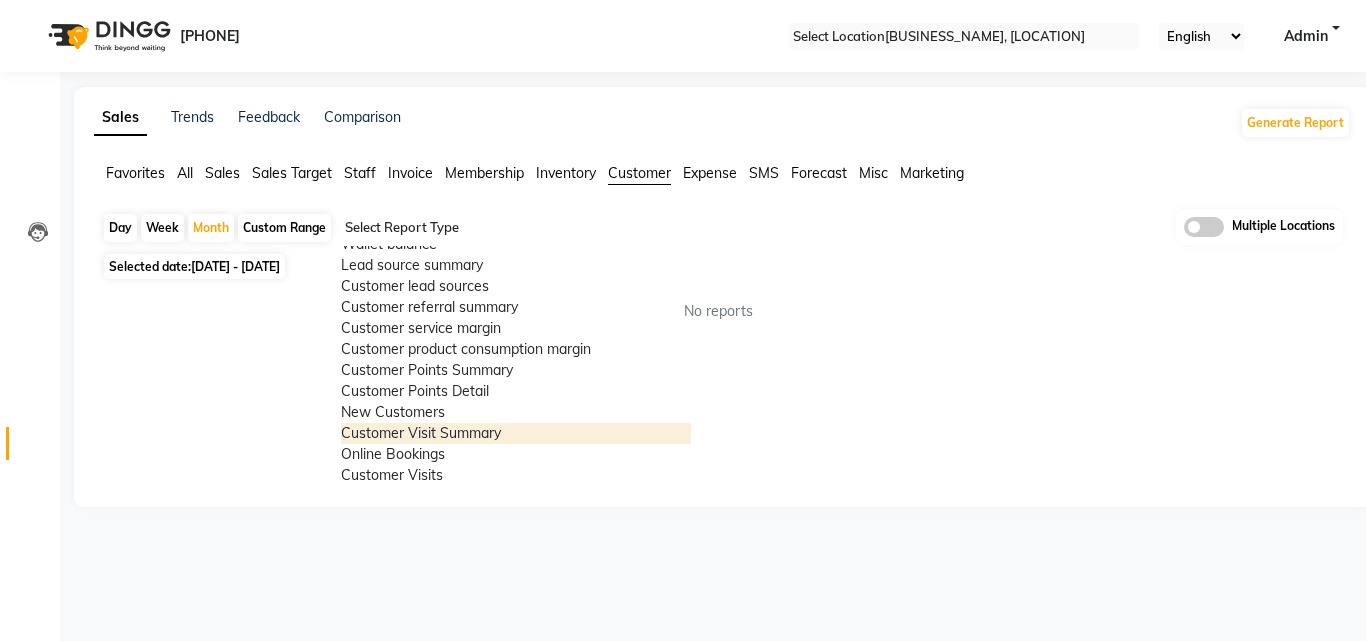 click on "Customer Visit Summary" at bounding box center [516, 433] 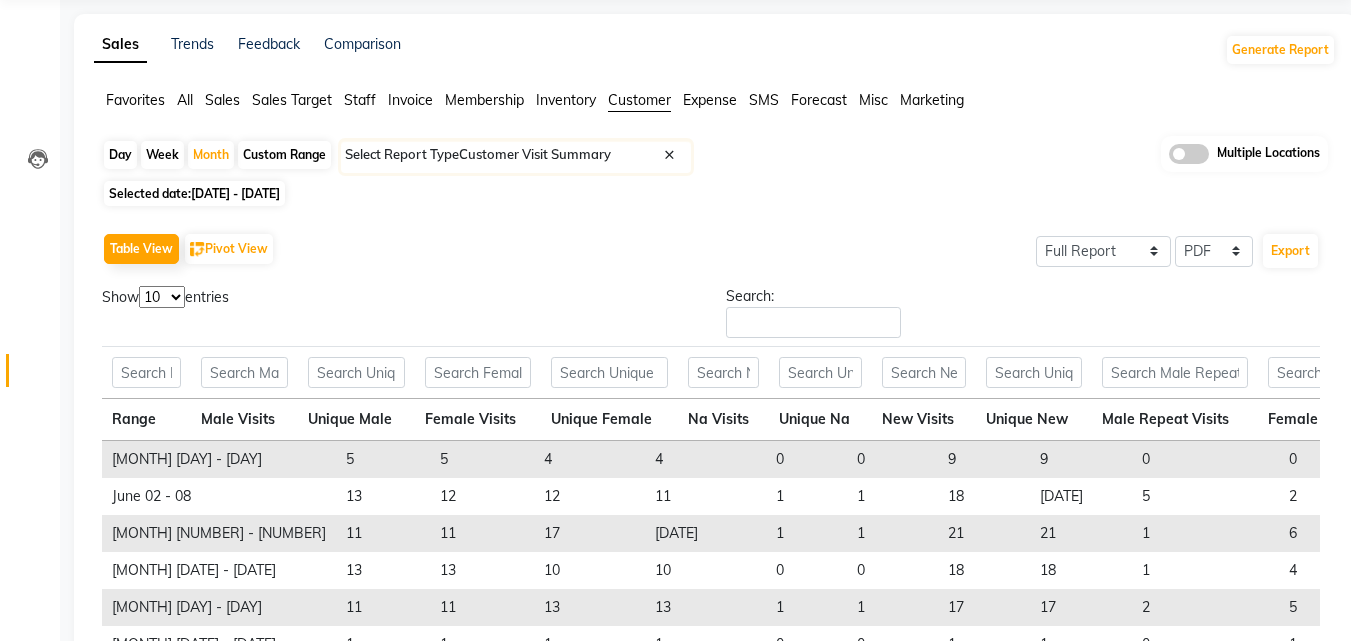 scroll, scrollTop: 0, scrollLeft: 0, axis: both 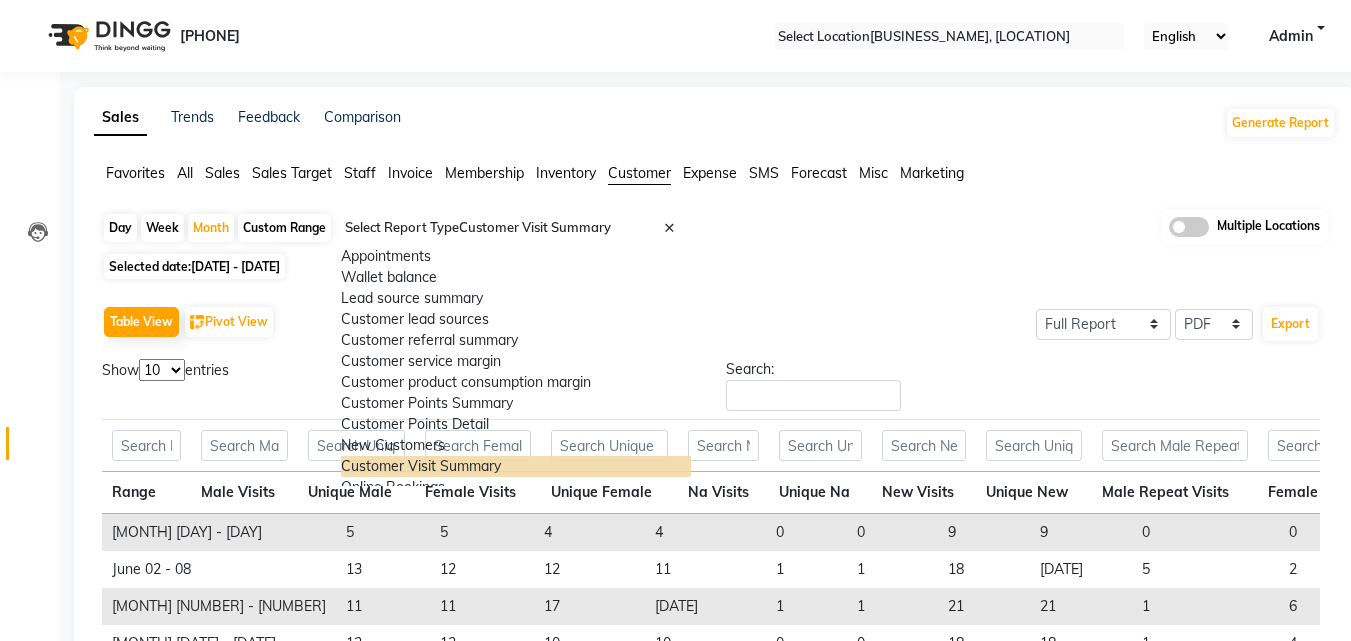 click at bounding box center [516, 228] 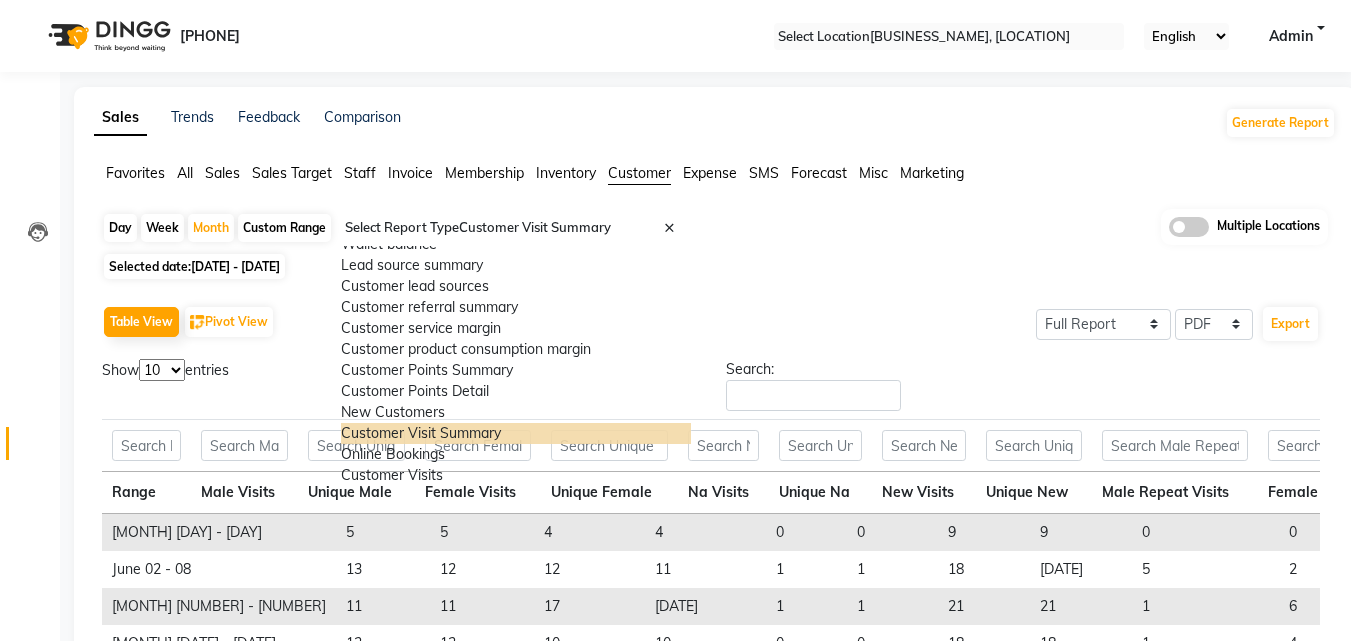 scroll, scrollTop: 100, scrollLeft: 0, axis: vertical 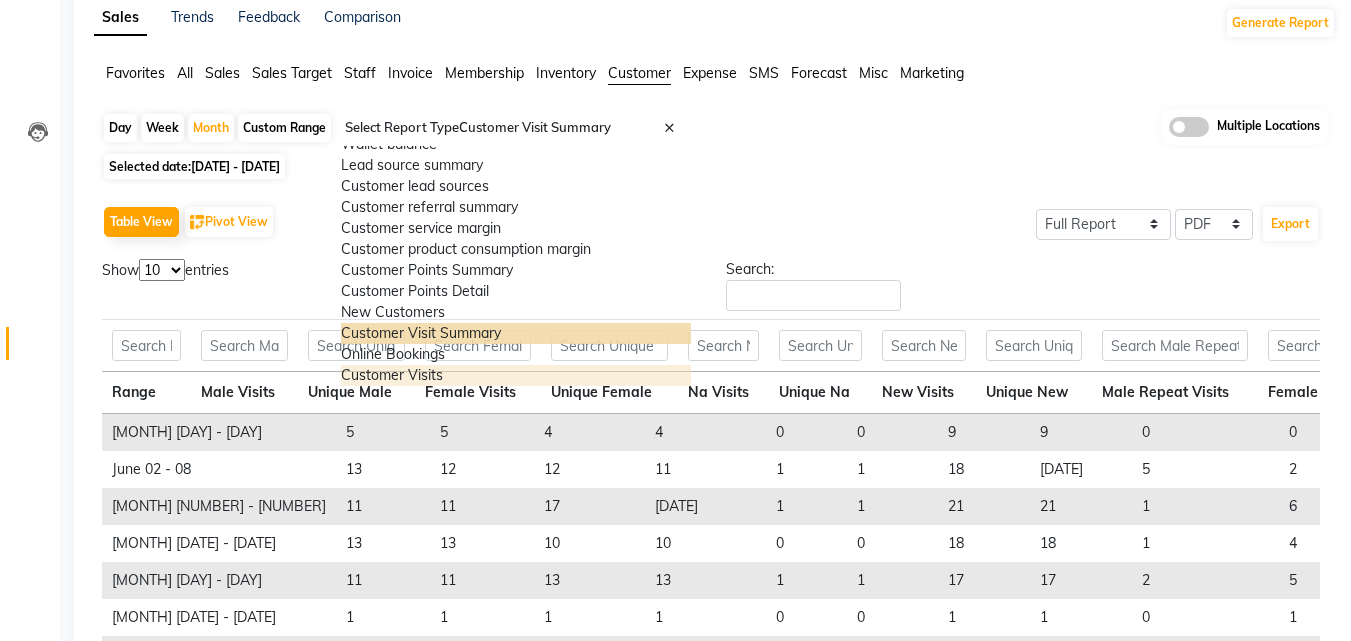 click on "Customer Visits" at bounding box center (516, 375) 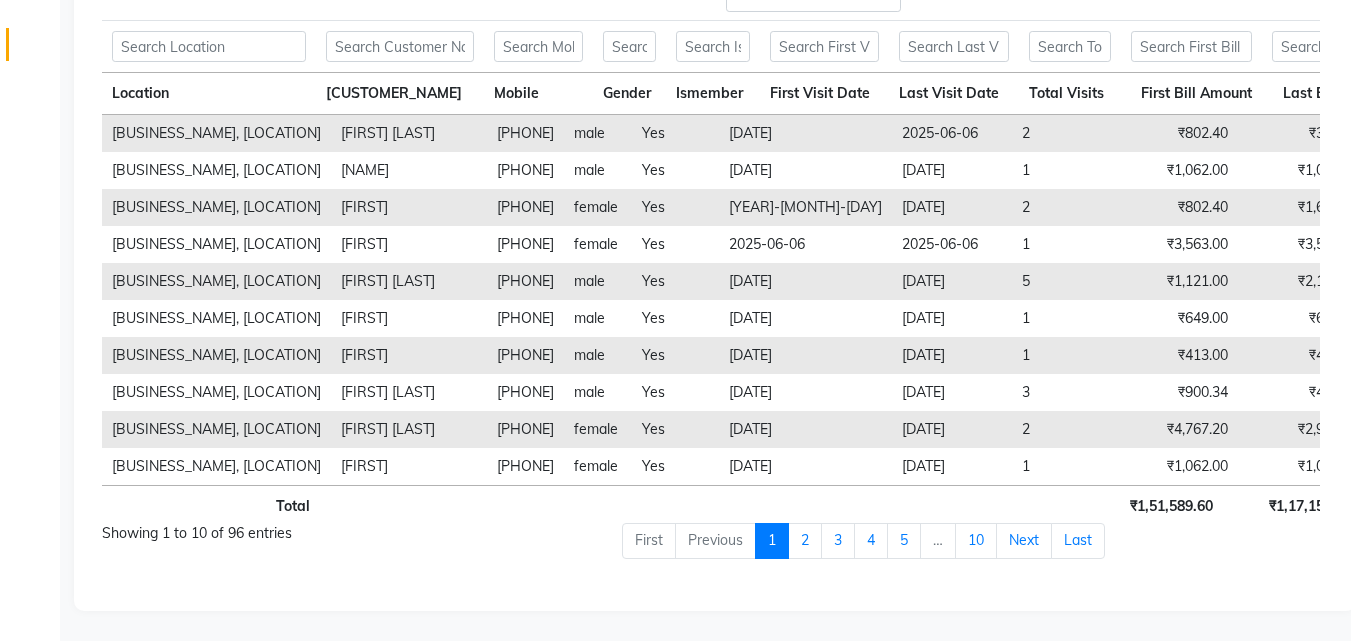 scroll, scrollTop: 0, scrollLeft: 0, axis: both 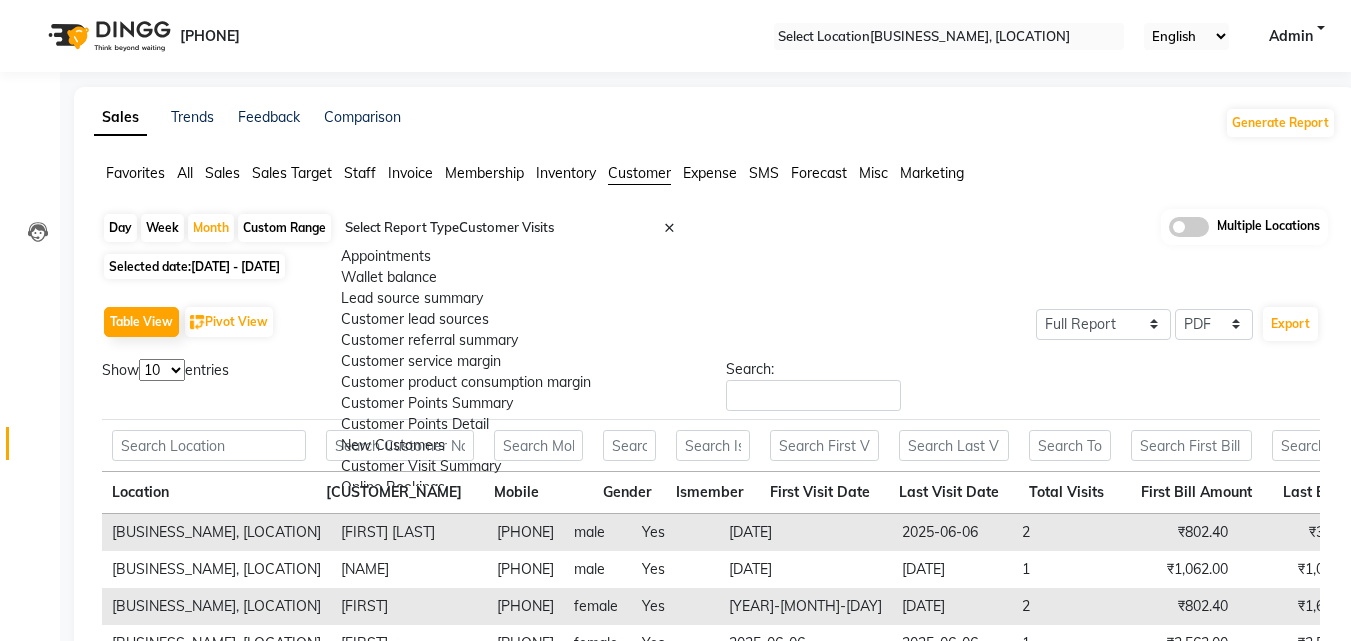 click at bounding box center (516, 228) 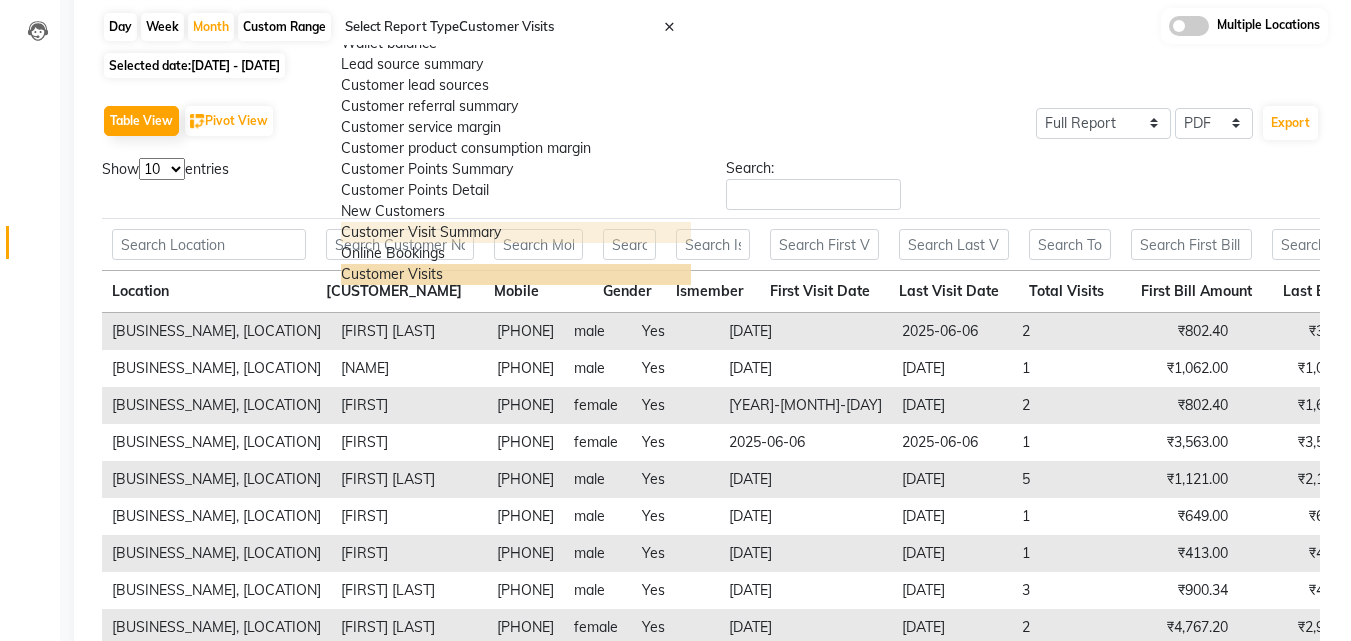 scroll, scrollTop: 200, scrollLeft: 0, axis: vertical 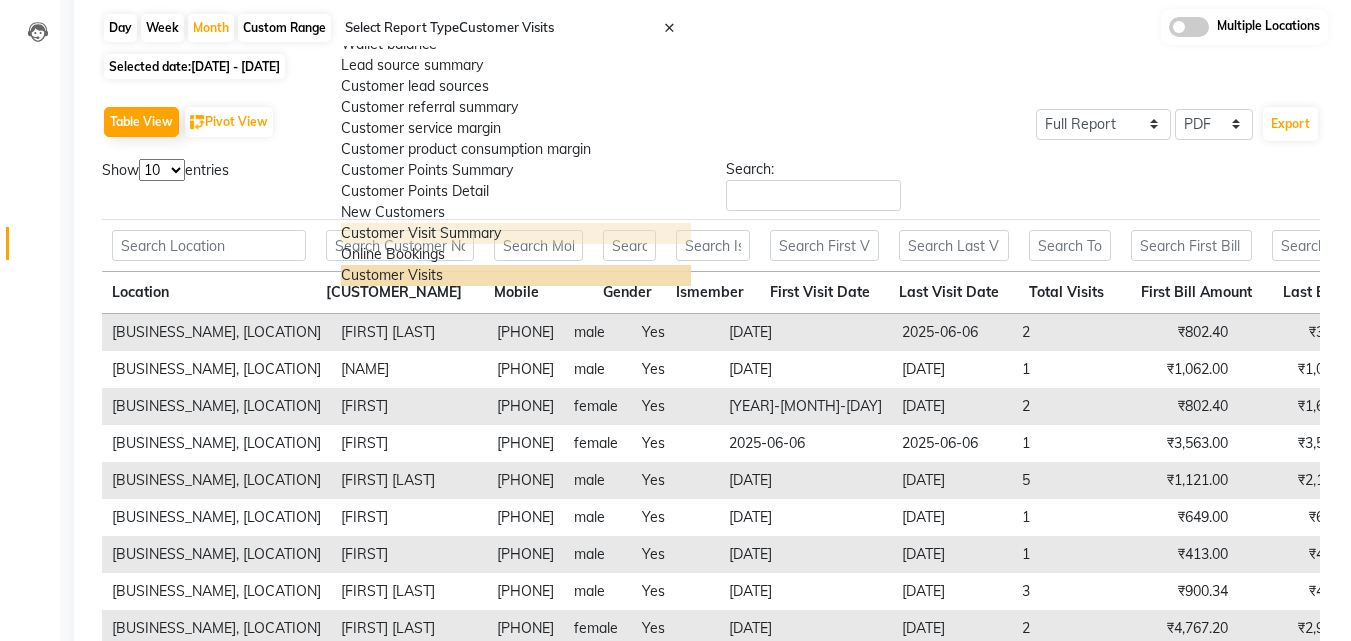 click on "Customer Visit Summary" at bounding box center (516, 233) 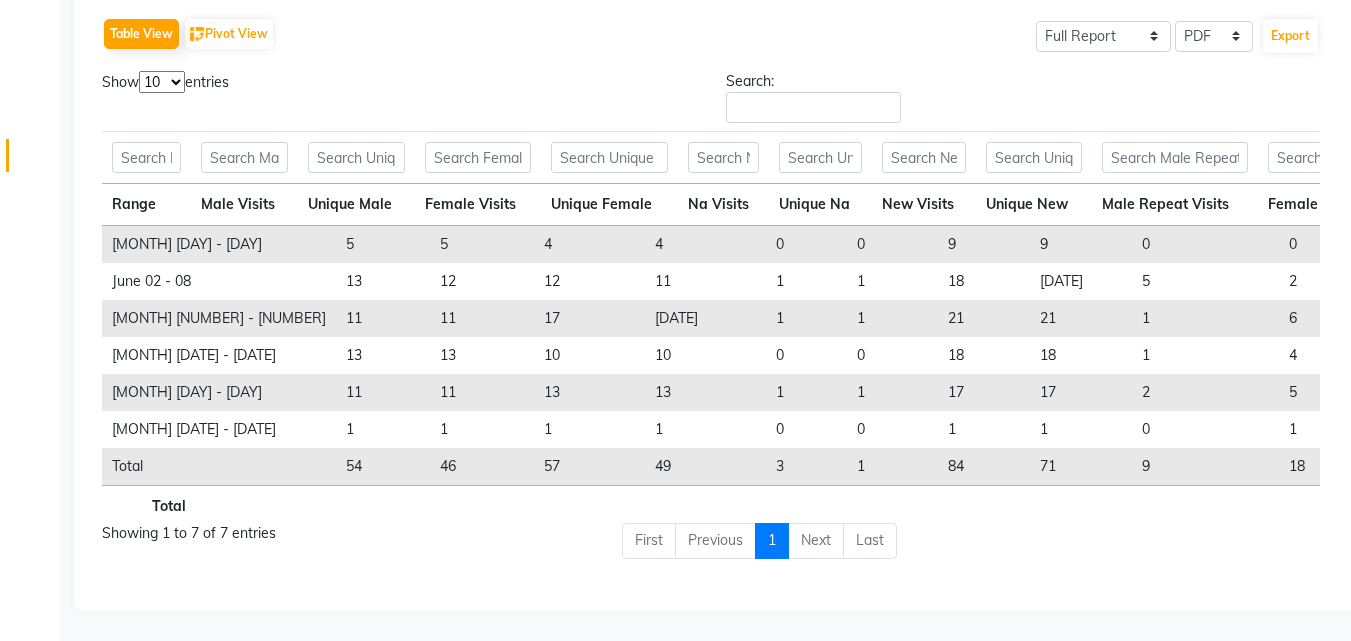 scroll, scrollTop: 0, scrollLeft: 0, axis: both 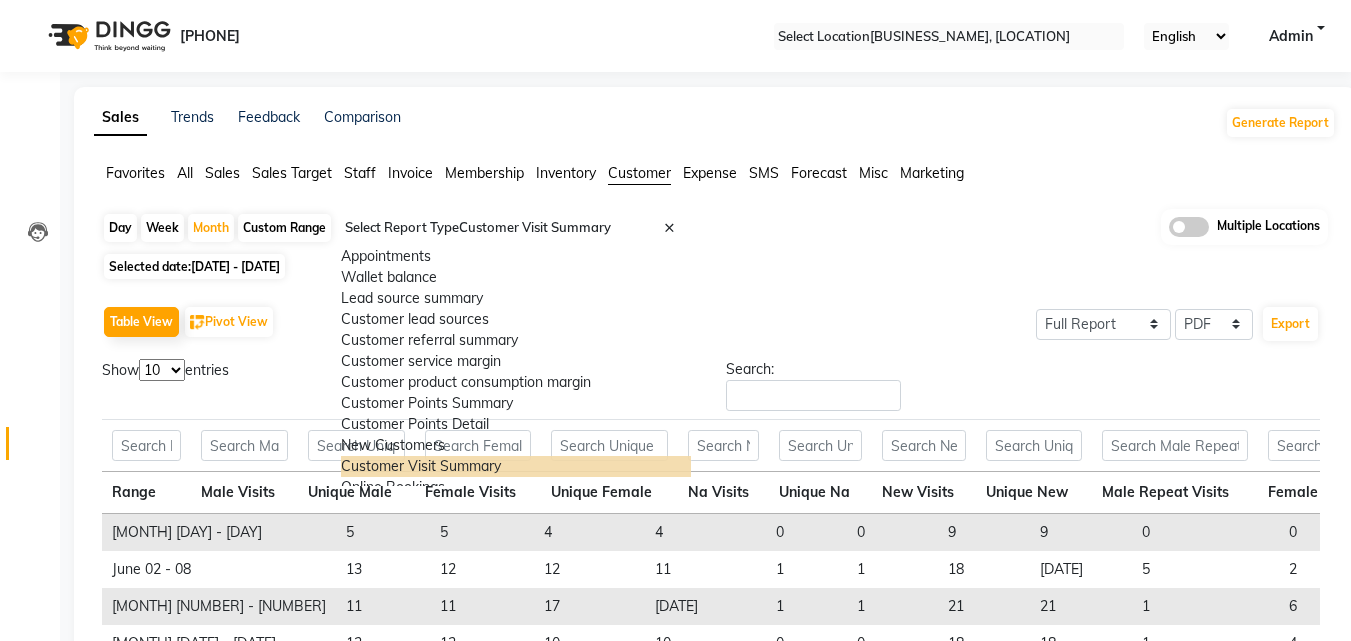 click at bounding box center (516, 228) 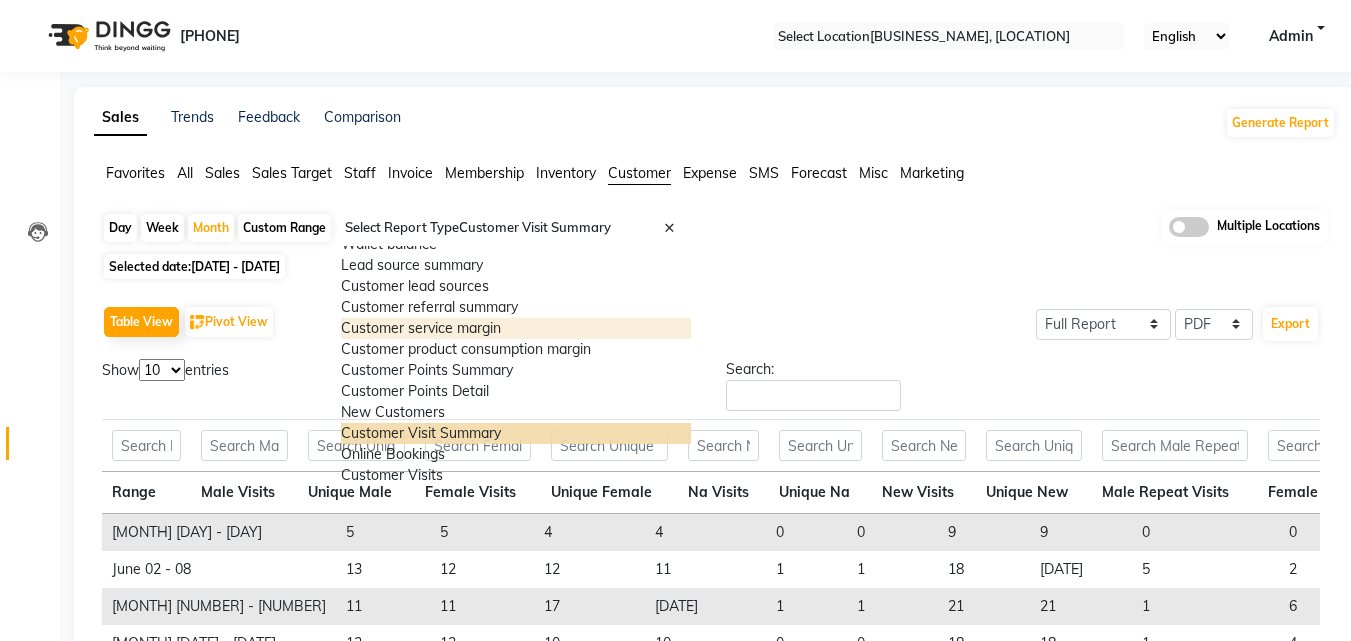 scroll, scrollTop: 0, scrollLeft: 0, axis: both 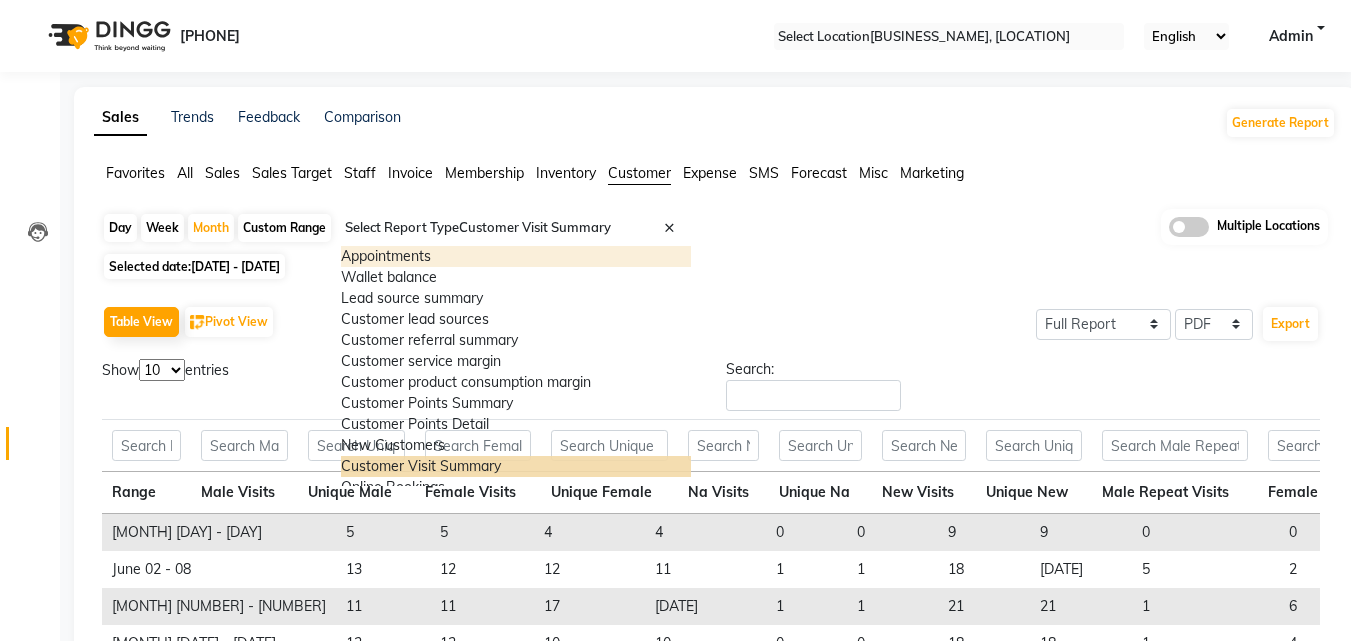 drag, startPoint x: 768, startPoint y: 215, endPoint x: 743, endPoint y: 222, distance: 25.96151 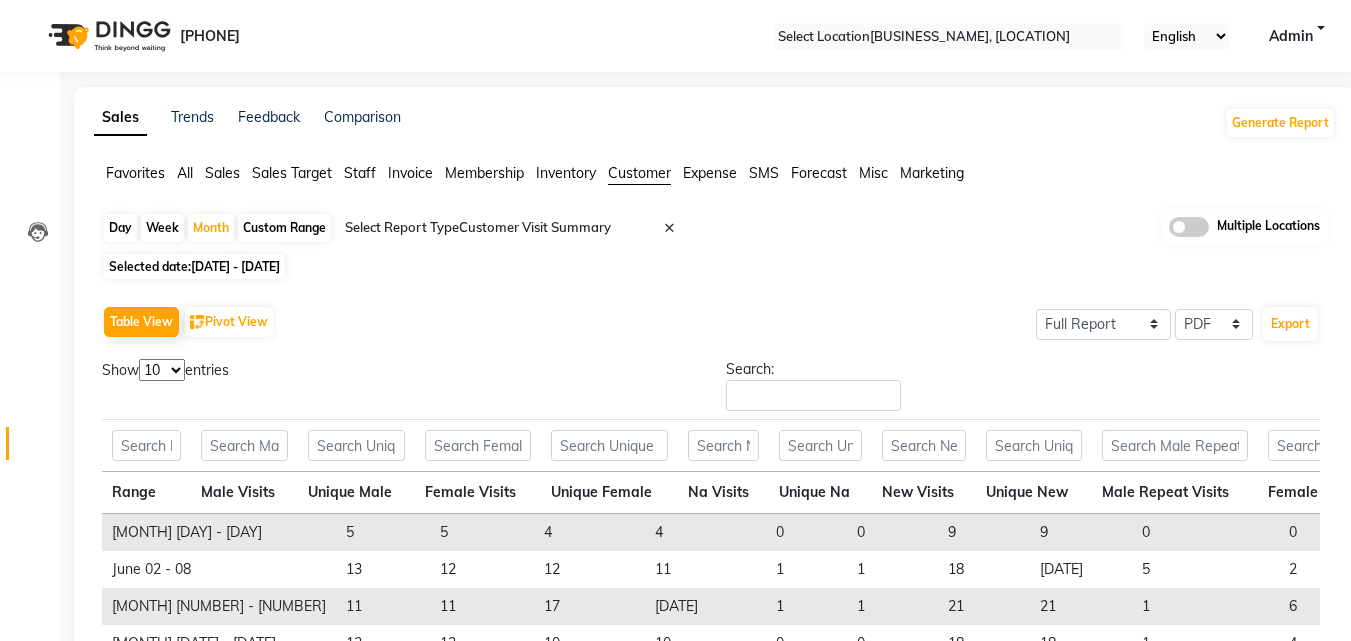 click on "Staff" at bounding box center [135, 173] 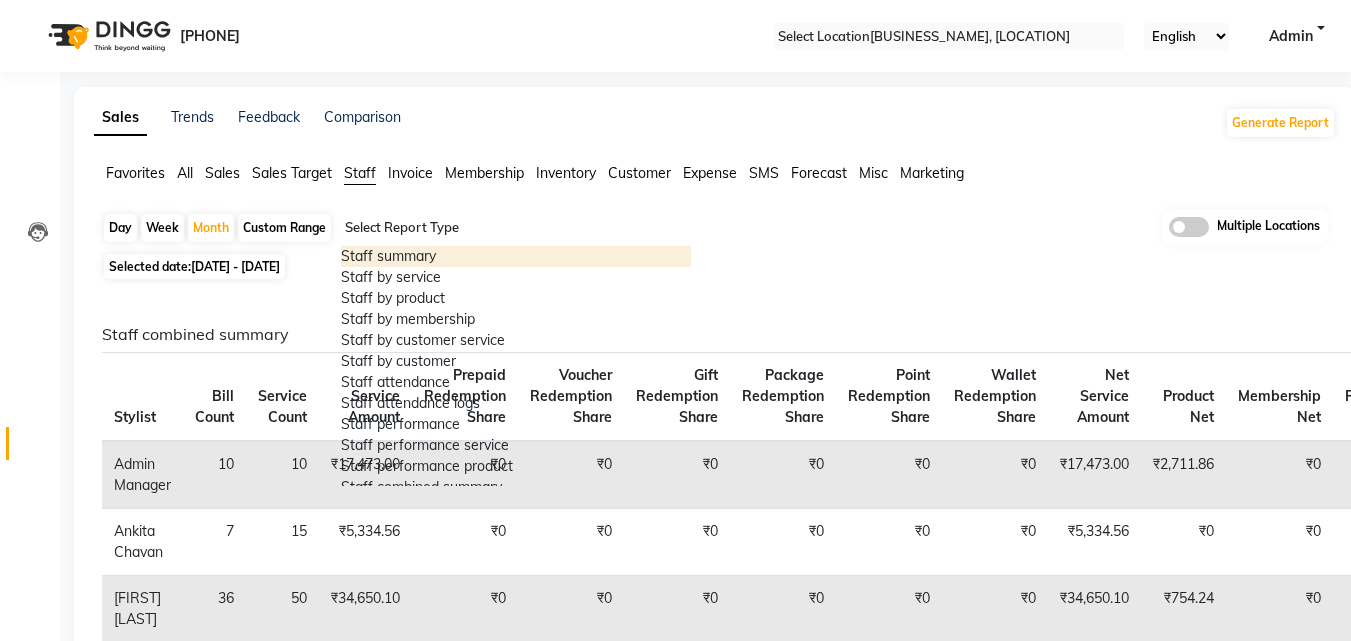 click on "Select Report Type  Staff summary   Staff by service   Staff by product   Staff by membership   Staff by customer service   Staff by customer   Staff attendance   Staff attendance logs   Staff performance   Staff performance service   Staff performance product   Staff combined summary   Staff service summary   Staff product summary   Staff membership summary   Staff prepaid summary   Staff voucher summary   Staff package summary   Staff transfer   Staff performance summary   Staff Gift card Summary   Staff Tip Summary" at bounding box center [516, 230] 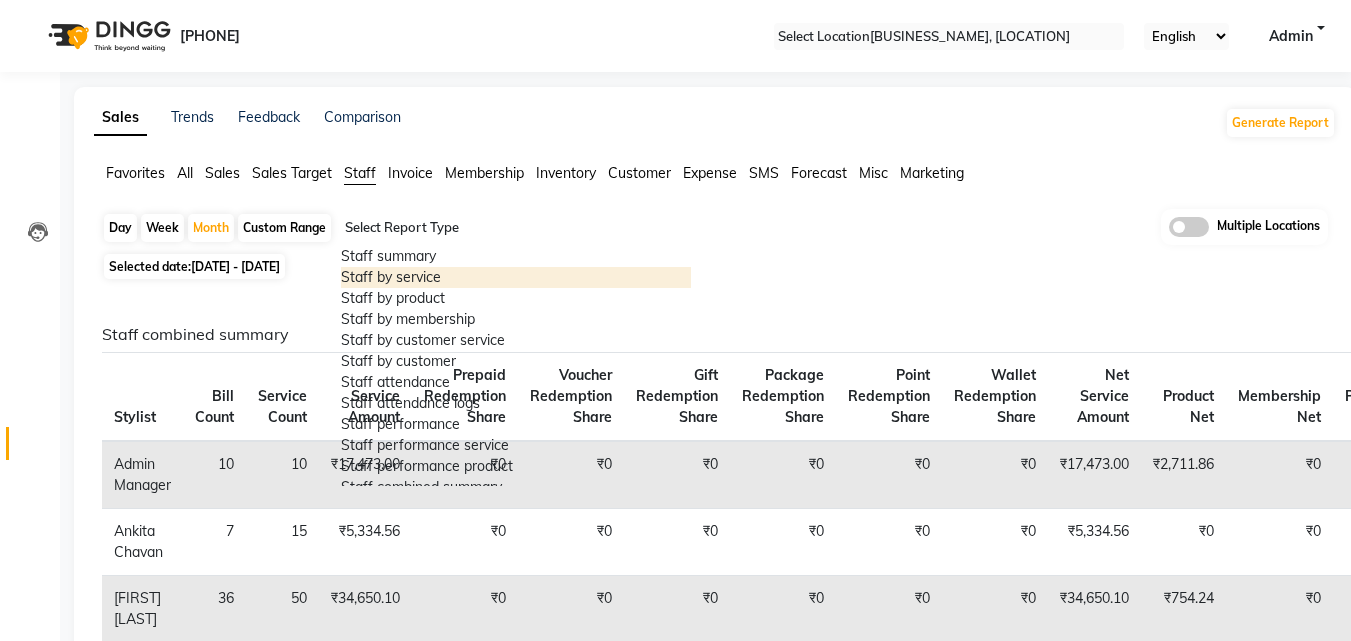 click on "Staff by service" at bounding box center (516, 277) 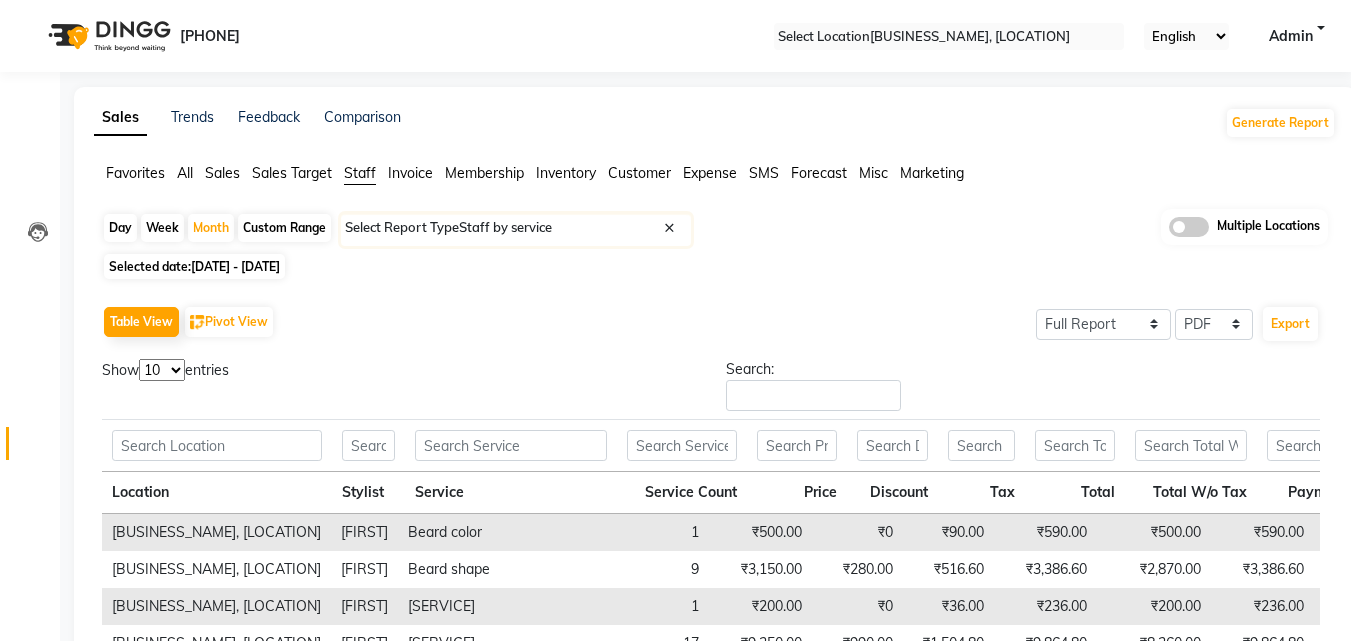 click on "10 25 50 100" at bounding box center [162, 370] 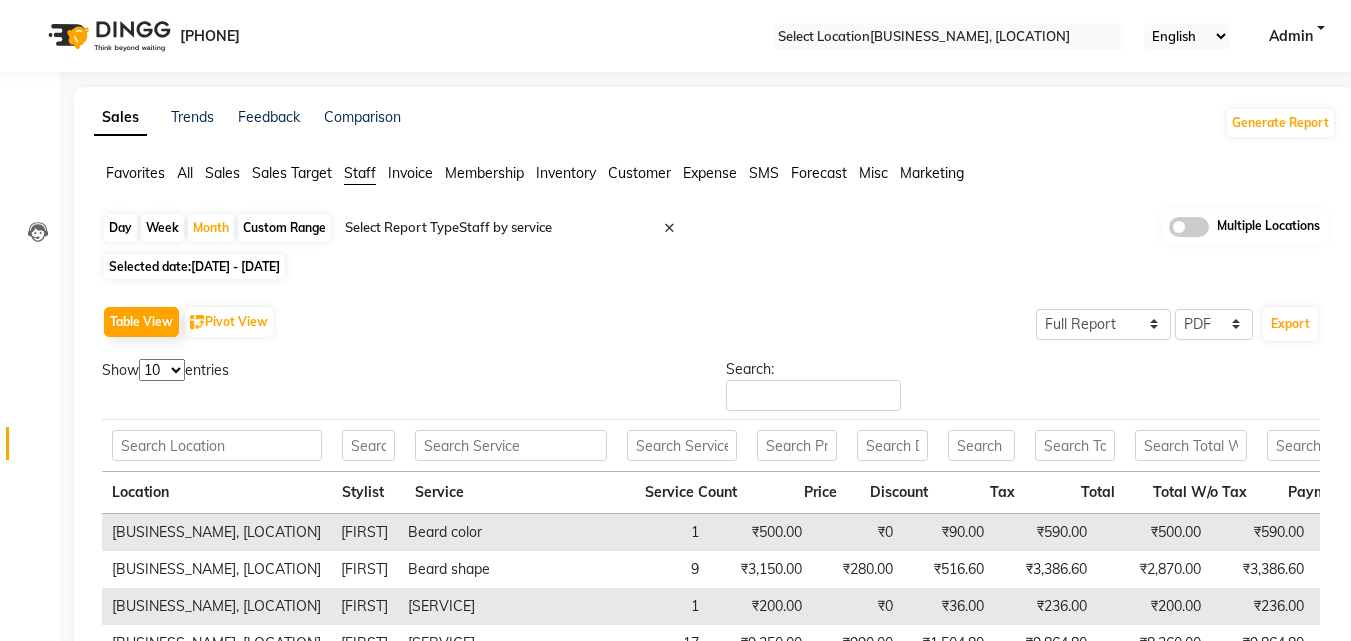 select on "100" 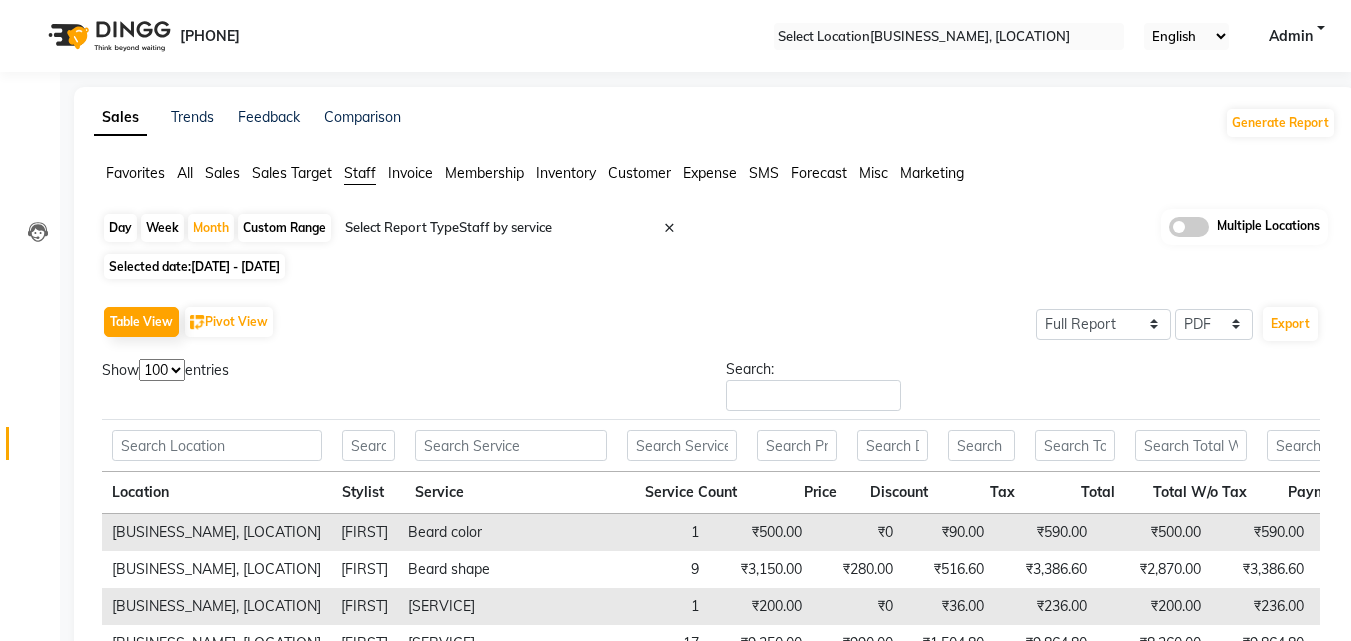 click on "10 25 50 100" at bounding box center [162, 370] 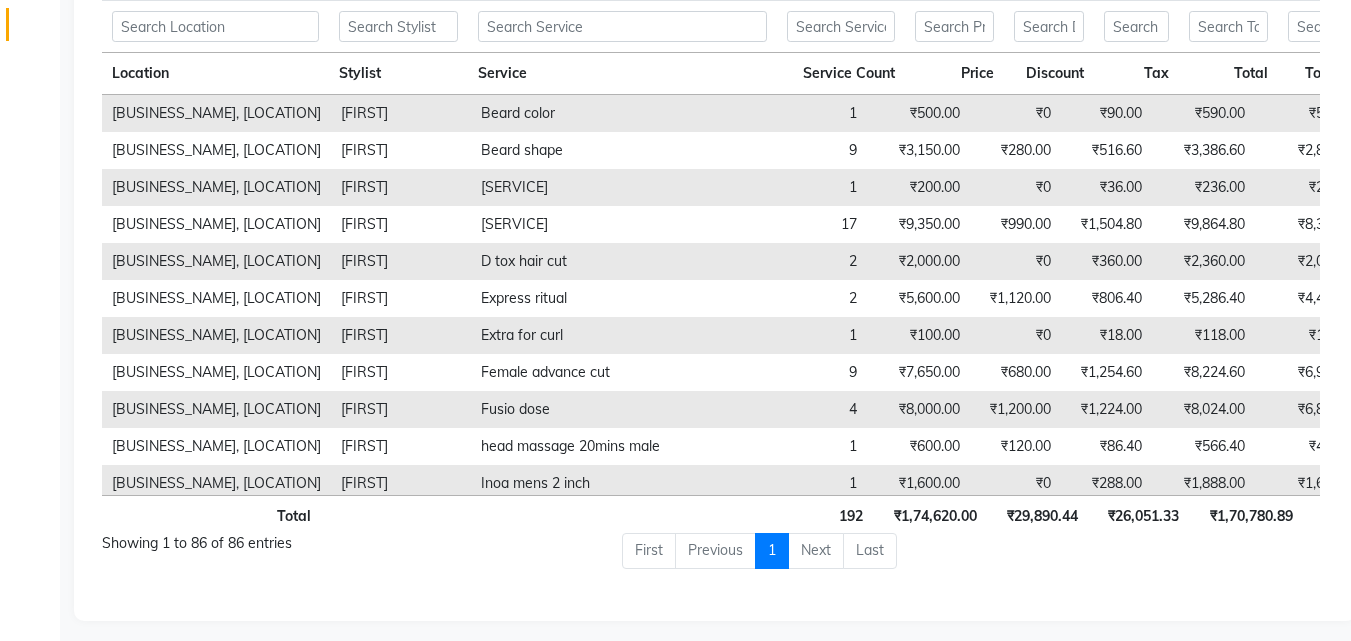 scroll, scrollTop: 423, scrollLeft: 0, axis: vertical 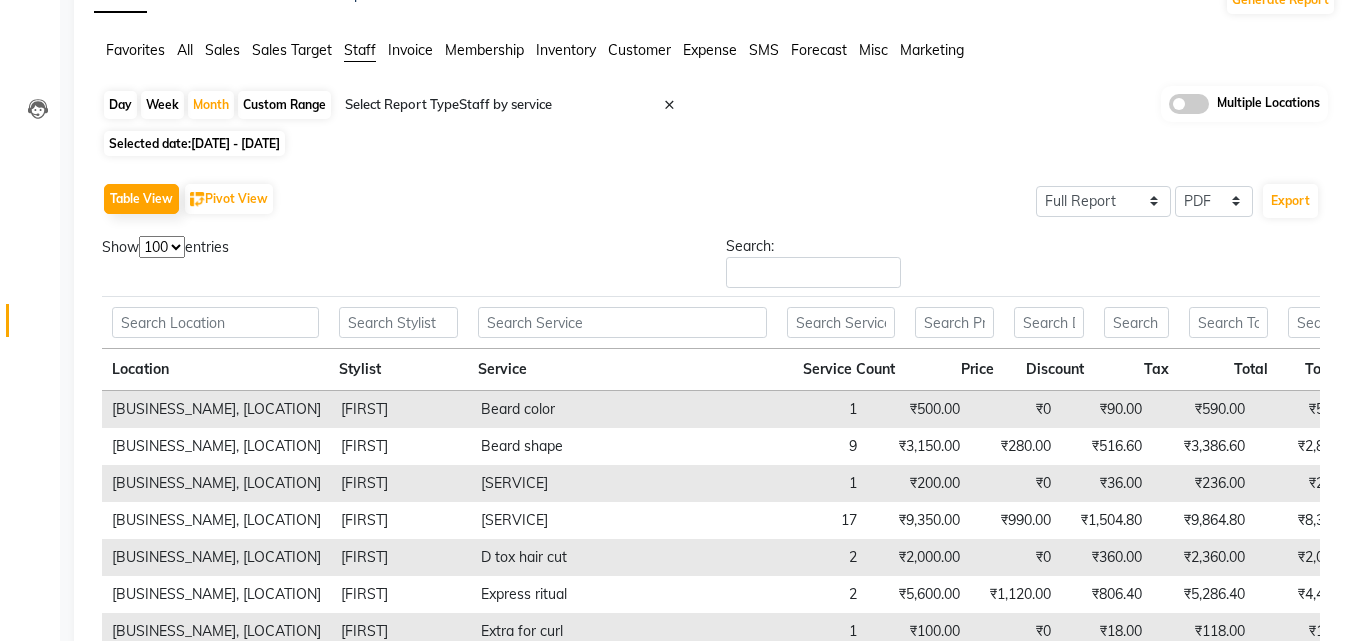 click on "10 25 50 100" at bounding box center (162, 247) 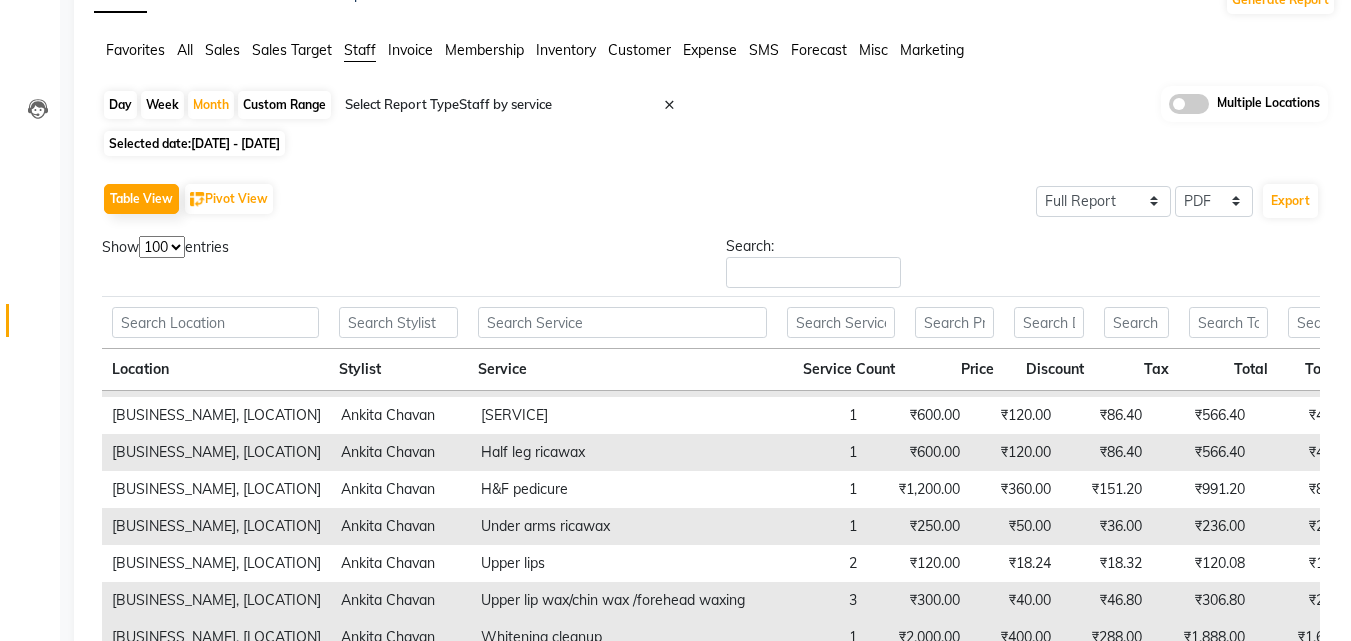 scroll, scrollTop: 2797, scrollLeft: 0, axis: vertical 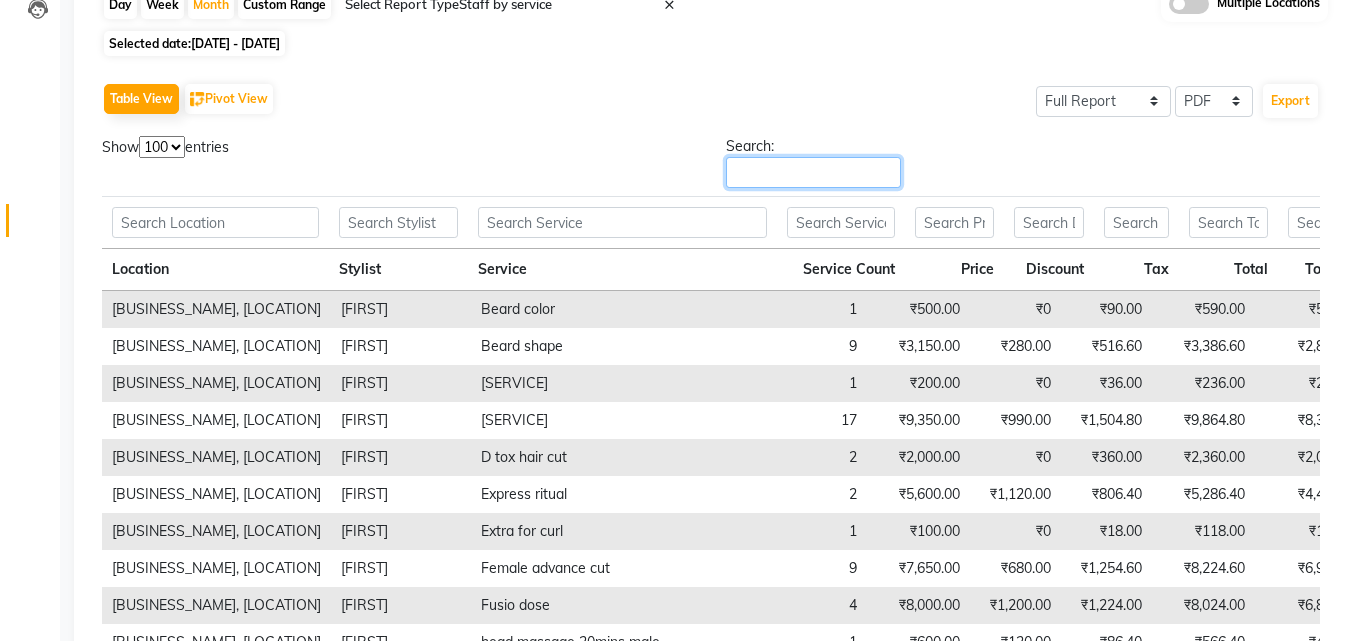 click on "Search:" at bounding box center [813, 172] 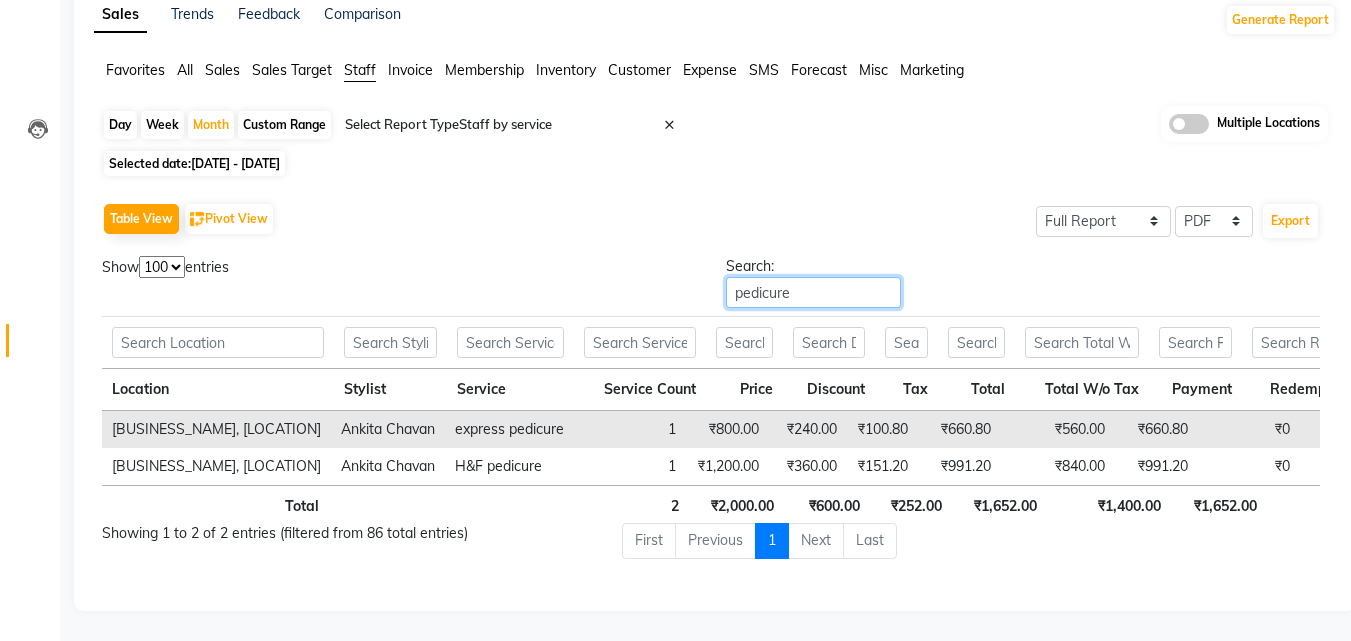 click on "pedicure" at bounding box center (813, 292) 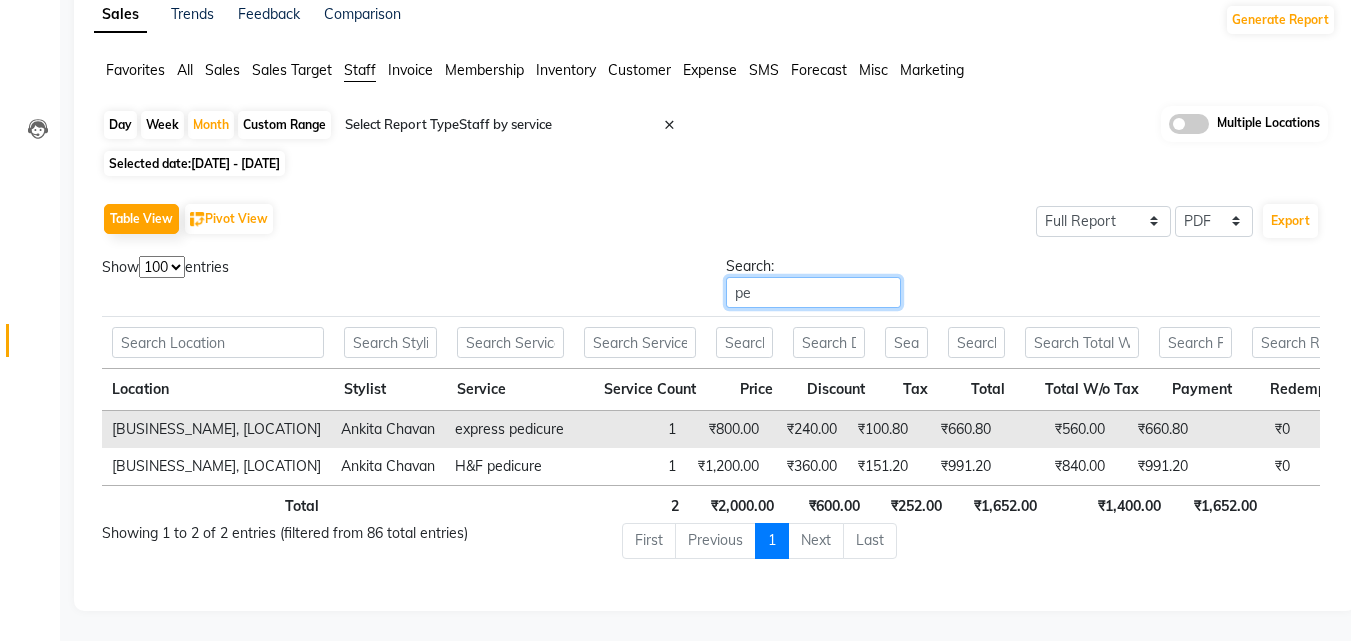 type on "p" 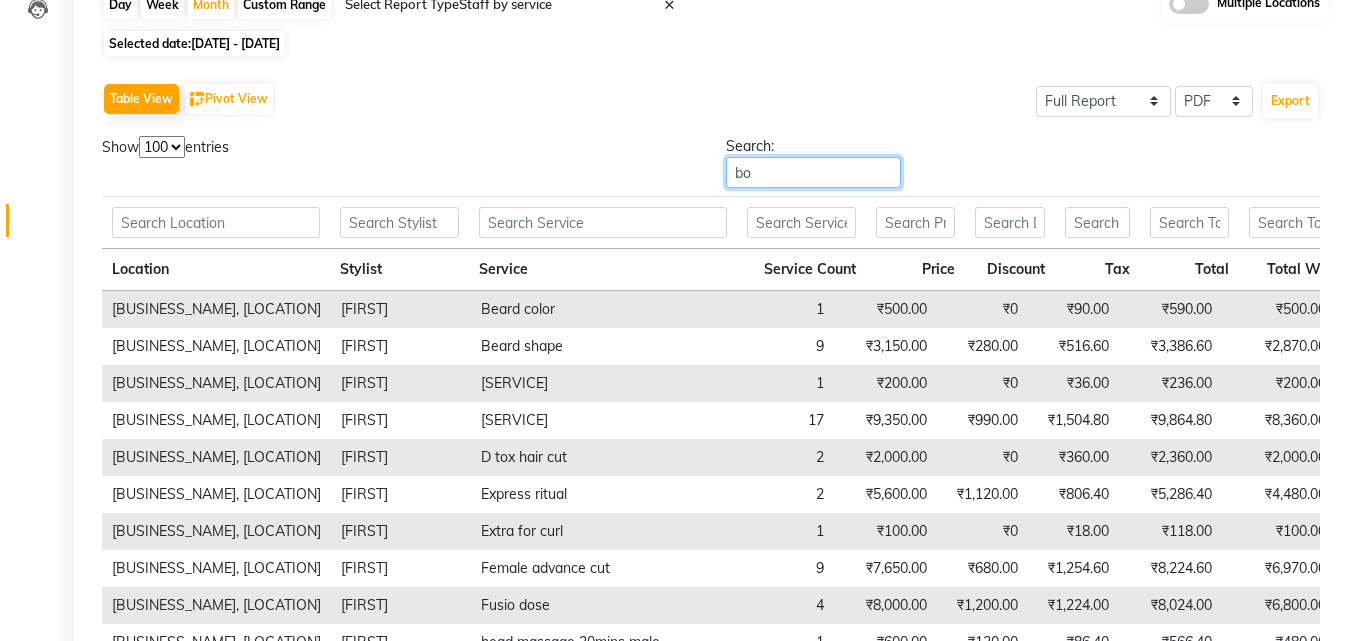 scroll, scrollTop: 75, scrollLeft: 0, axis: vertical 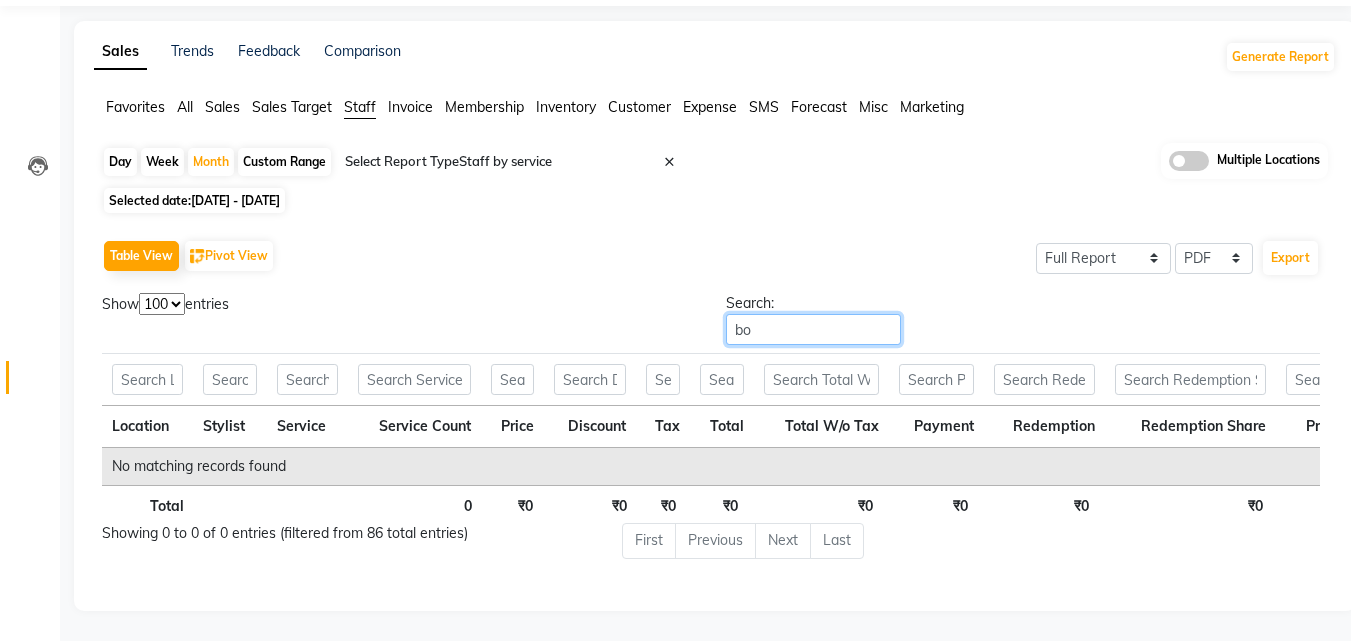 type on "b" 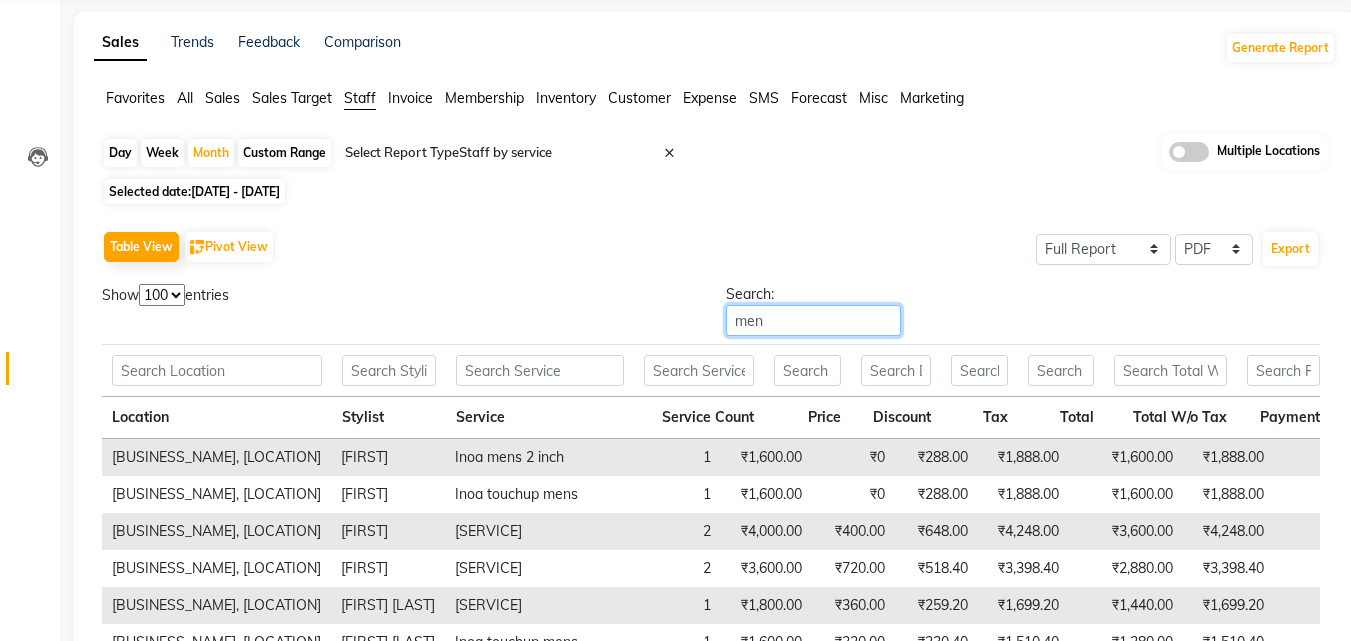 scroll, scrollTop: 223, scrollLeft: 0, axis: vertical 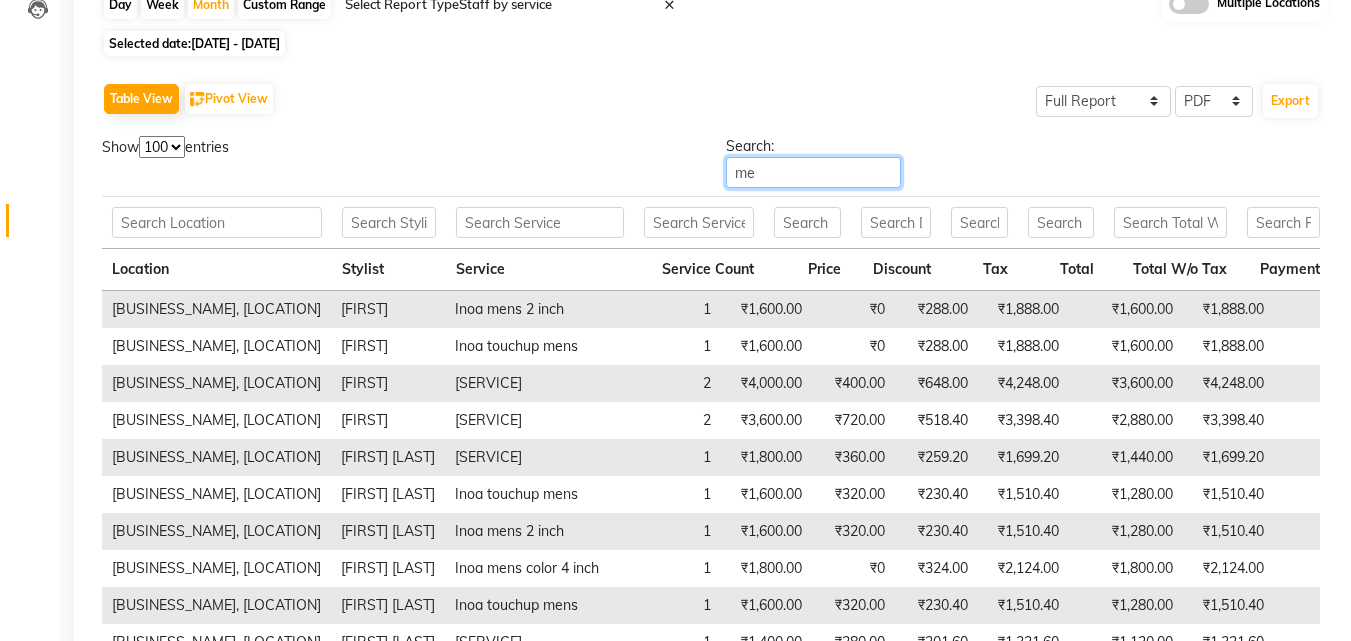 type on "m" 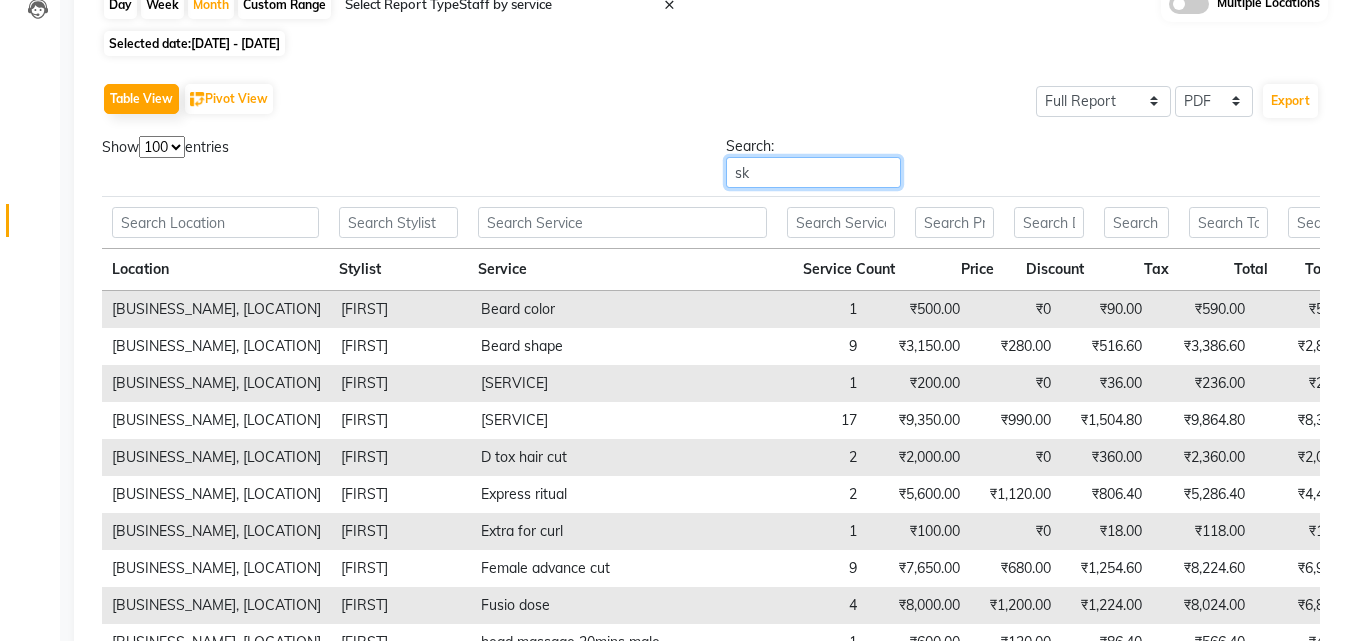 scroll, scrollTop: 75, scrollLeft: 0, axis: vertical 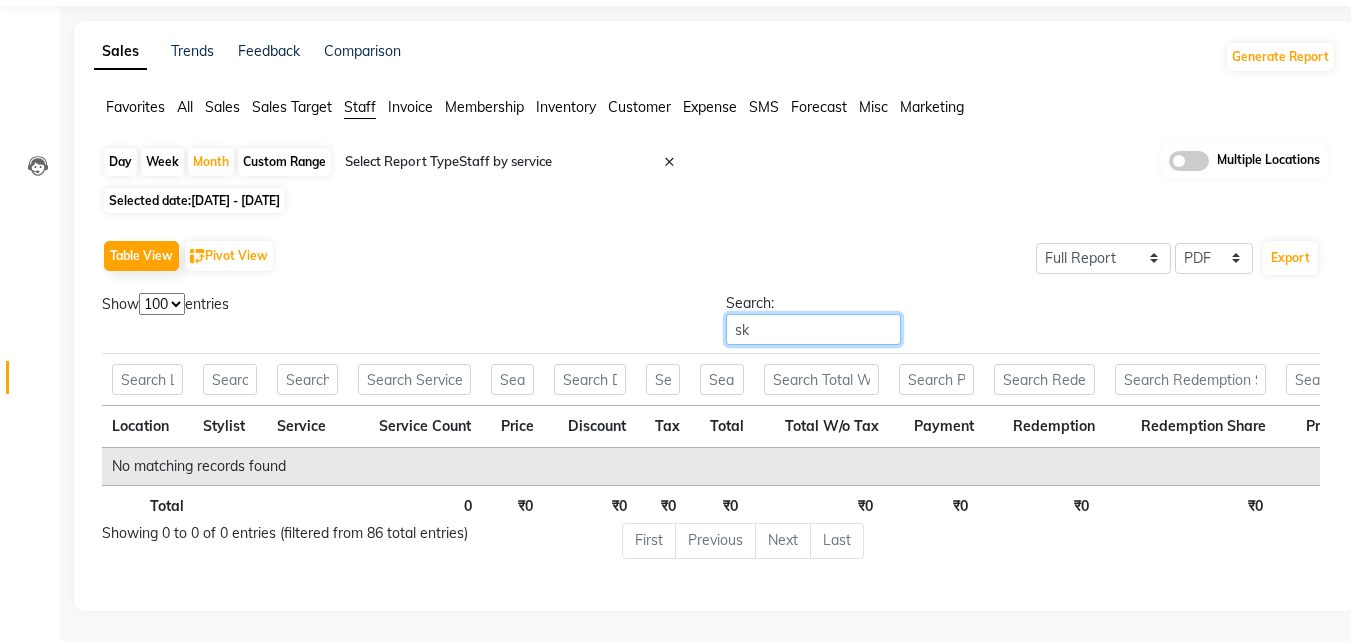 type on "s" 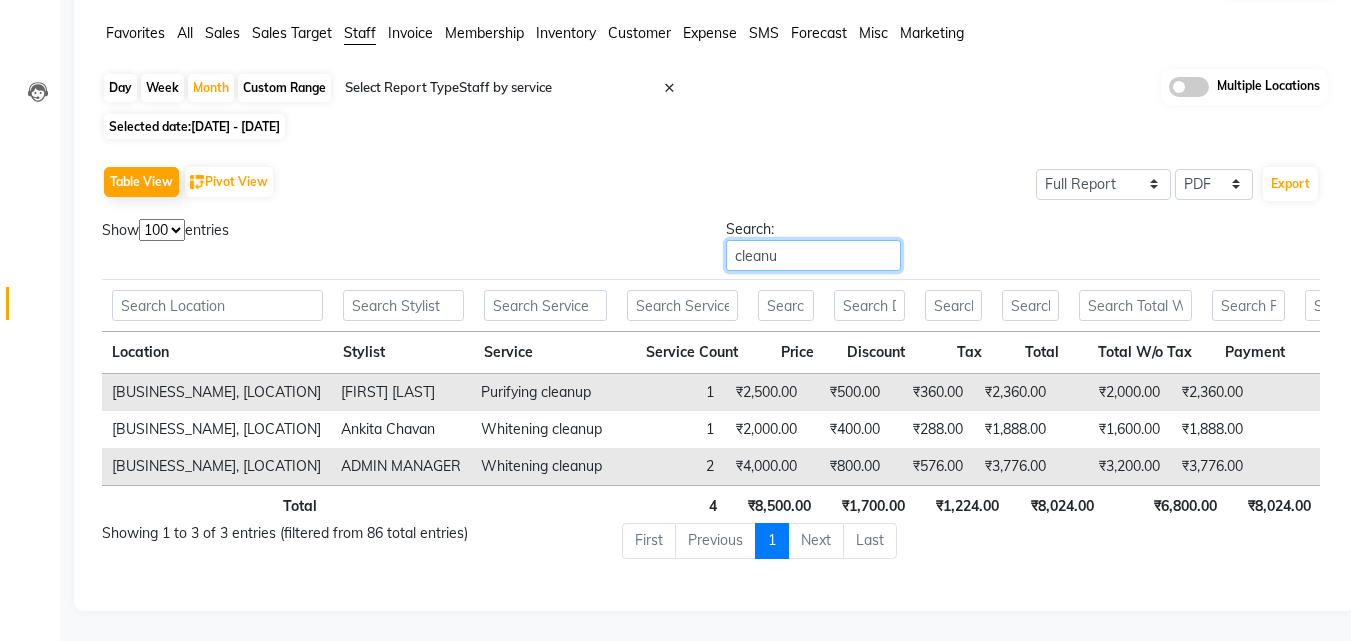 scroll, scrollTop: 149, scrollLeft: 0, axis: vertical 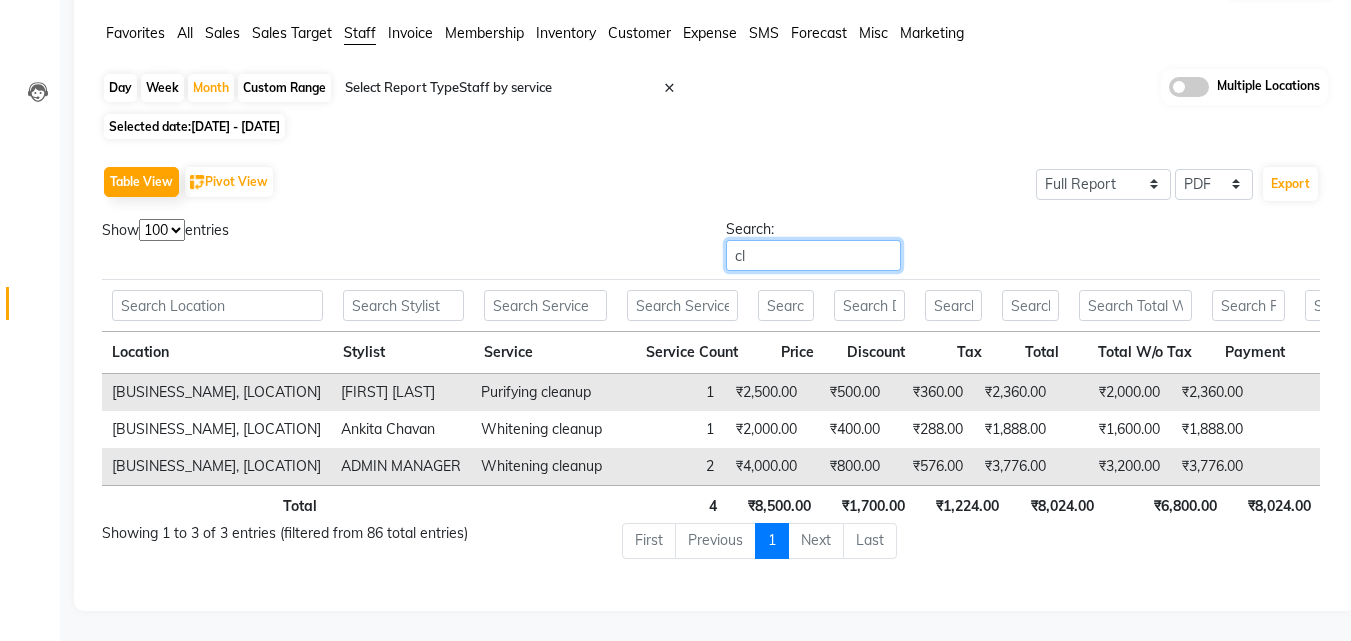 type on "c" 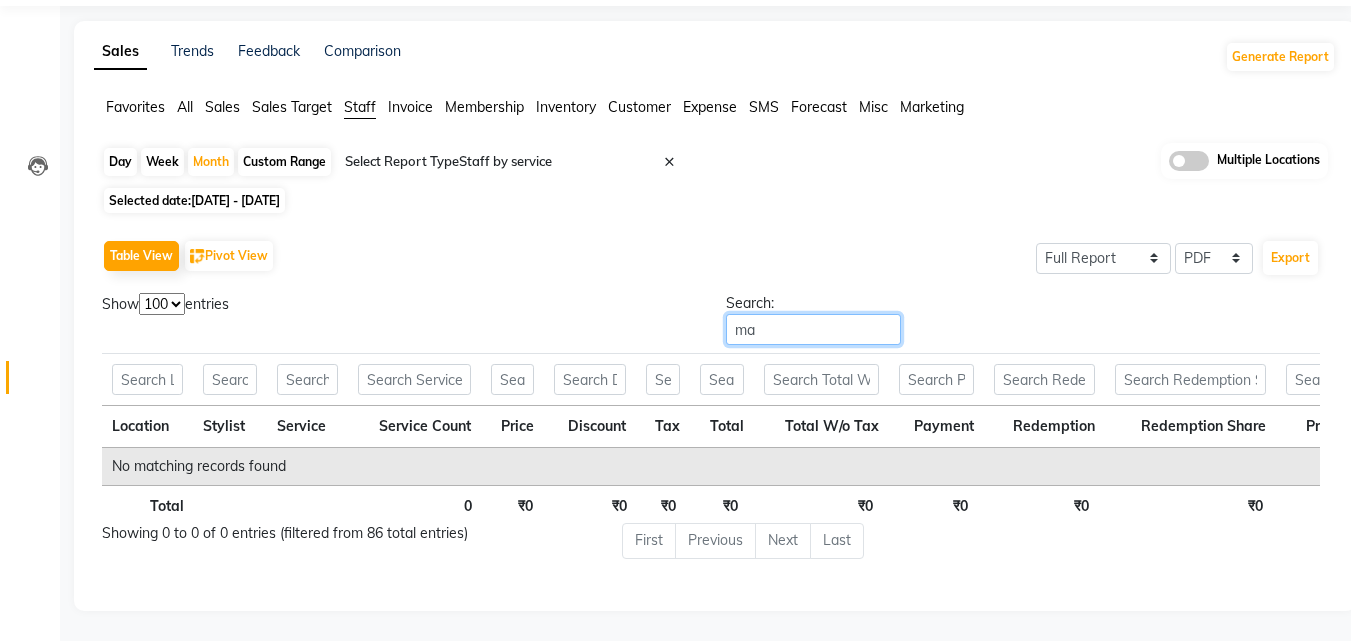 scroll, scrollTop: 223, scrollLeft: 0, axis: vertical 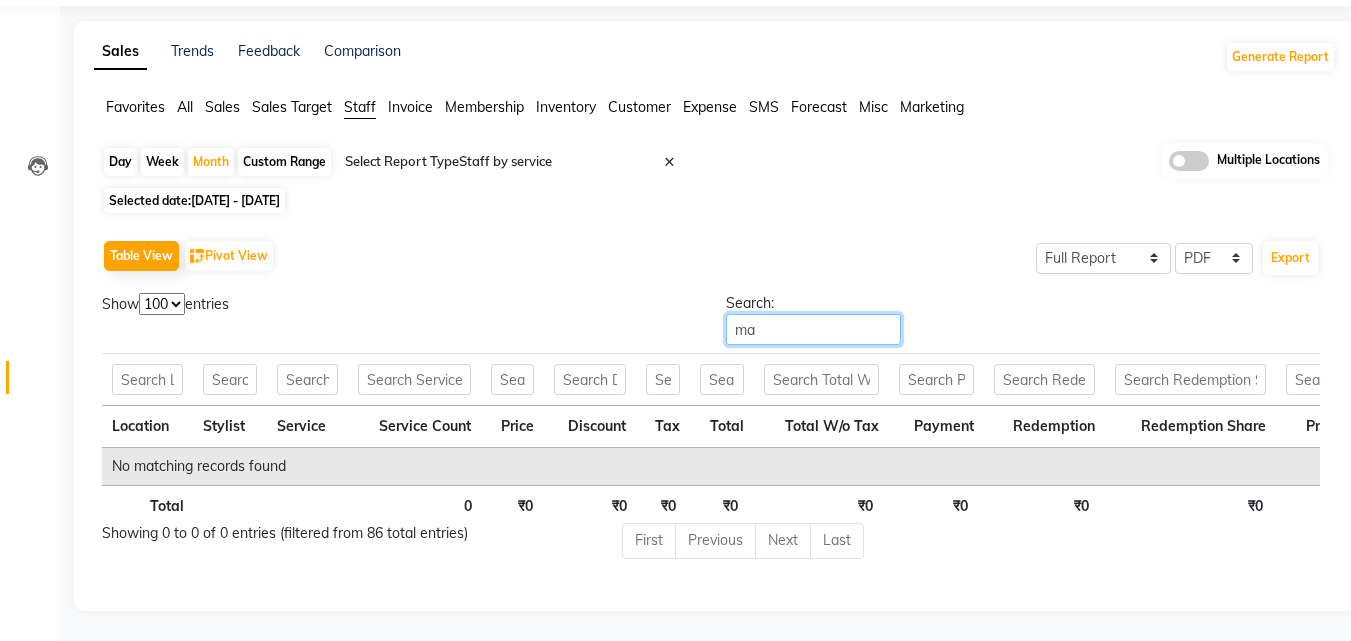type on "m" 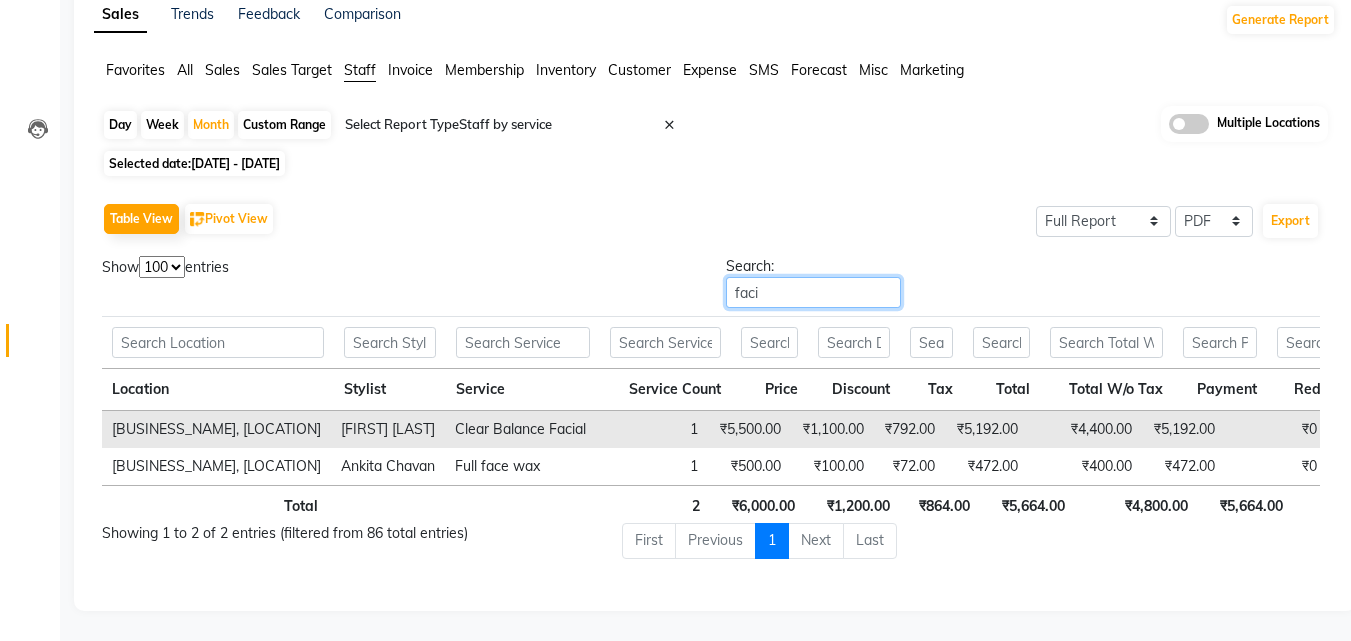 scroll, scrollTop: 75, scrollLeft: 0, axis: vertical 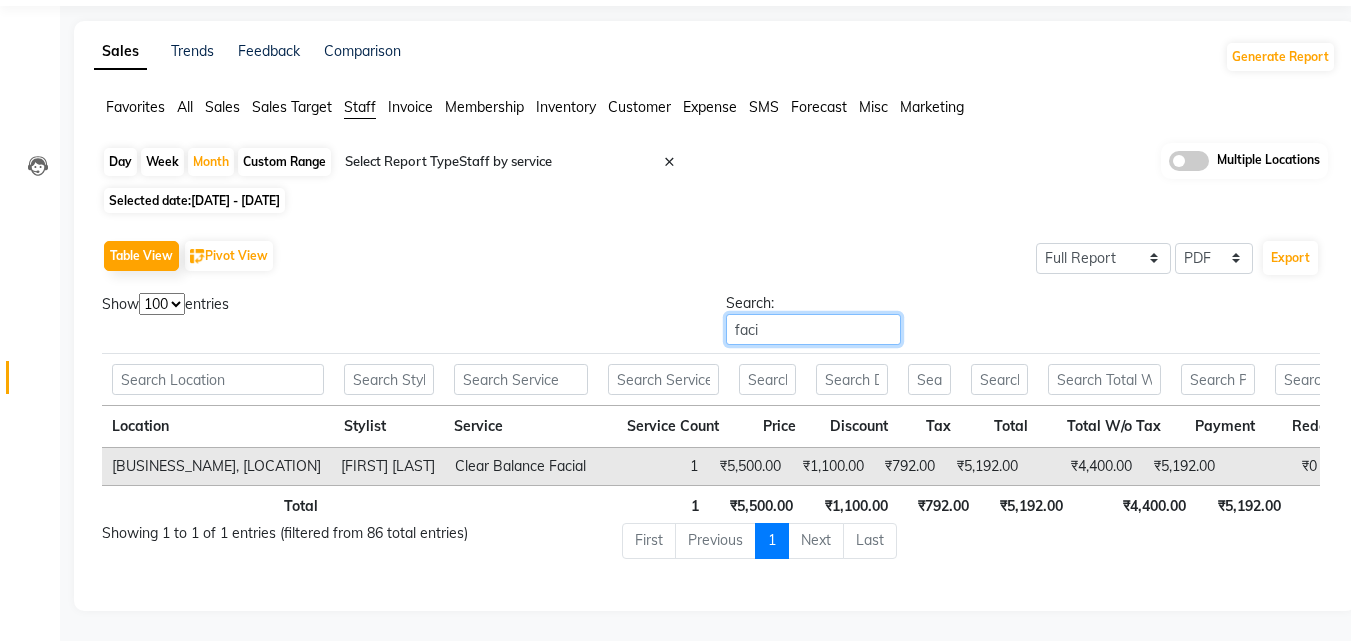 type on "faci" 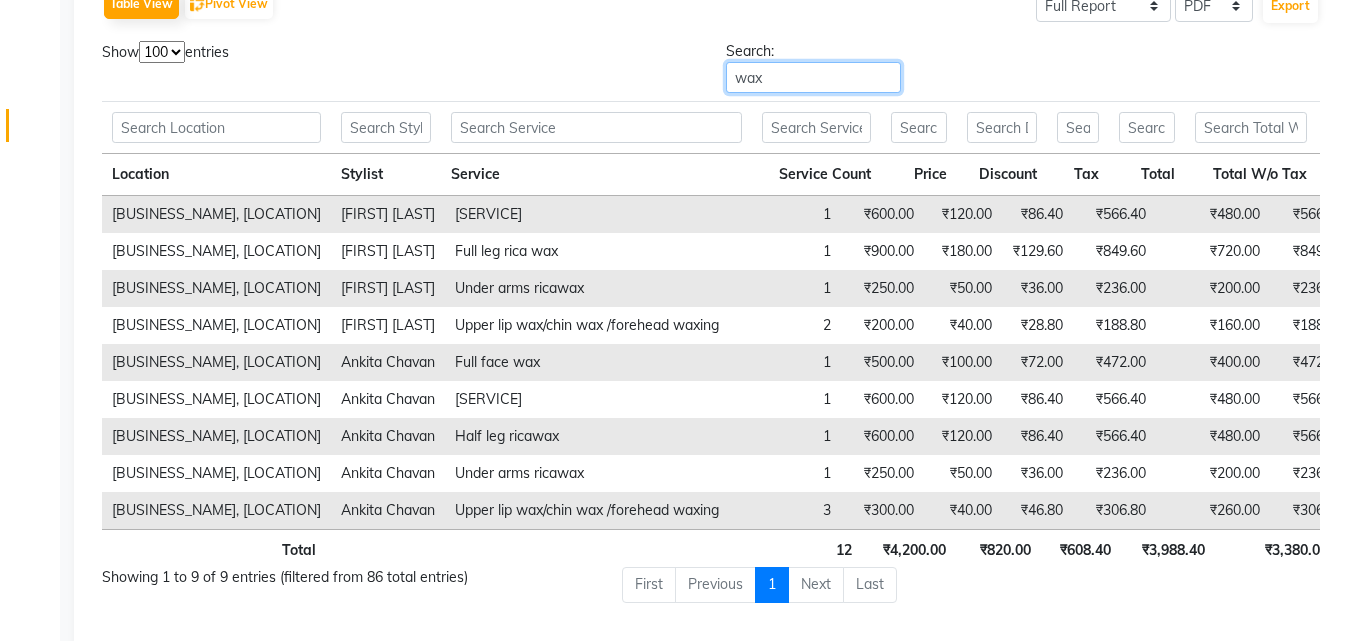scroll, scrollTop: 271, scrollLeft: 0, axis: vertical 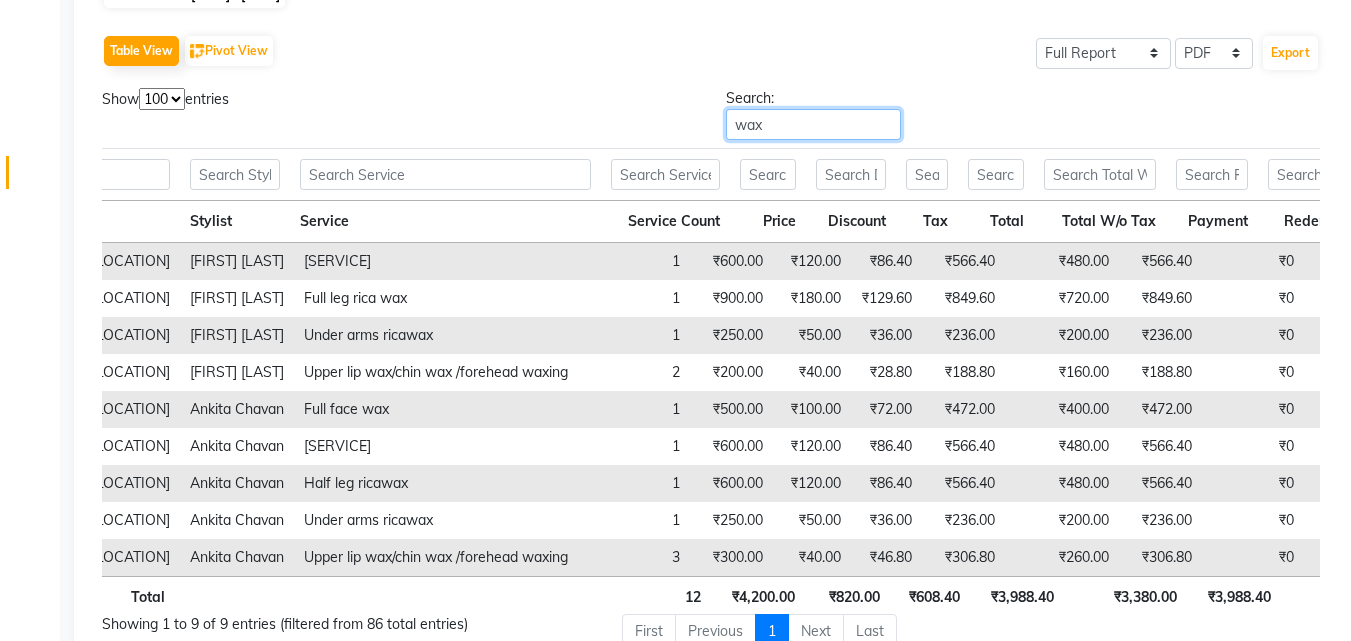 type on "wax" 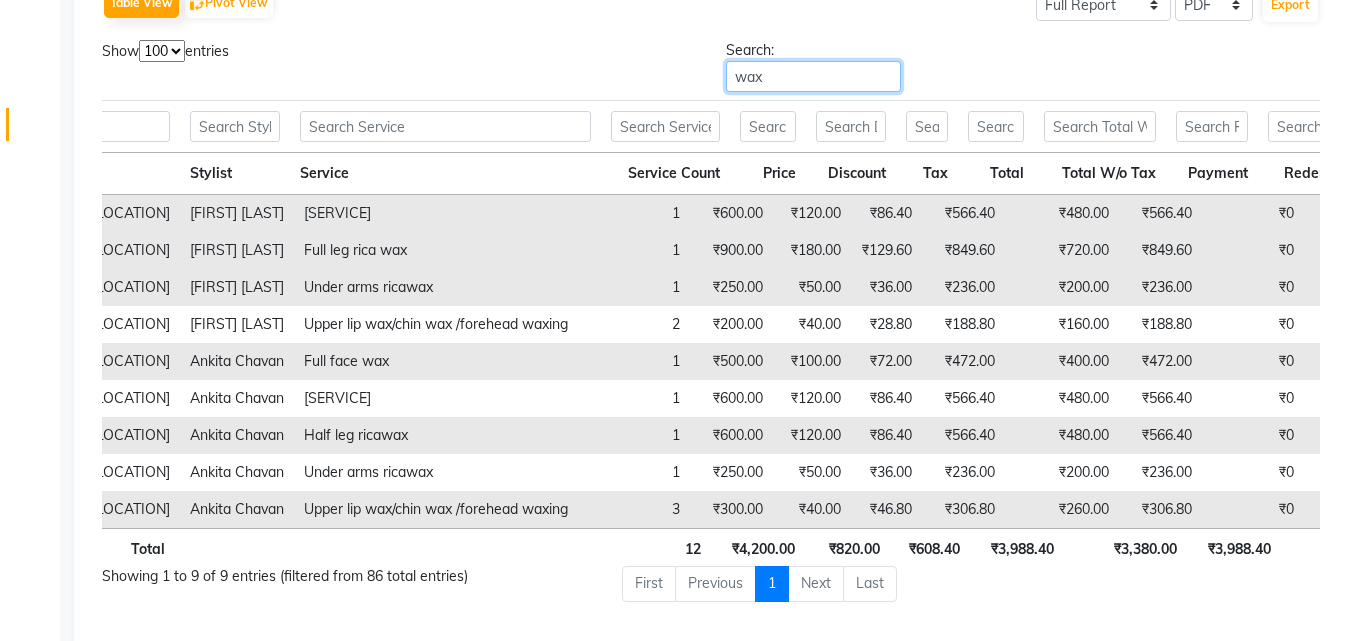 scroll, scrollTop: 271, scrollLeft: 0, axis: vertical 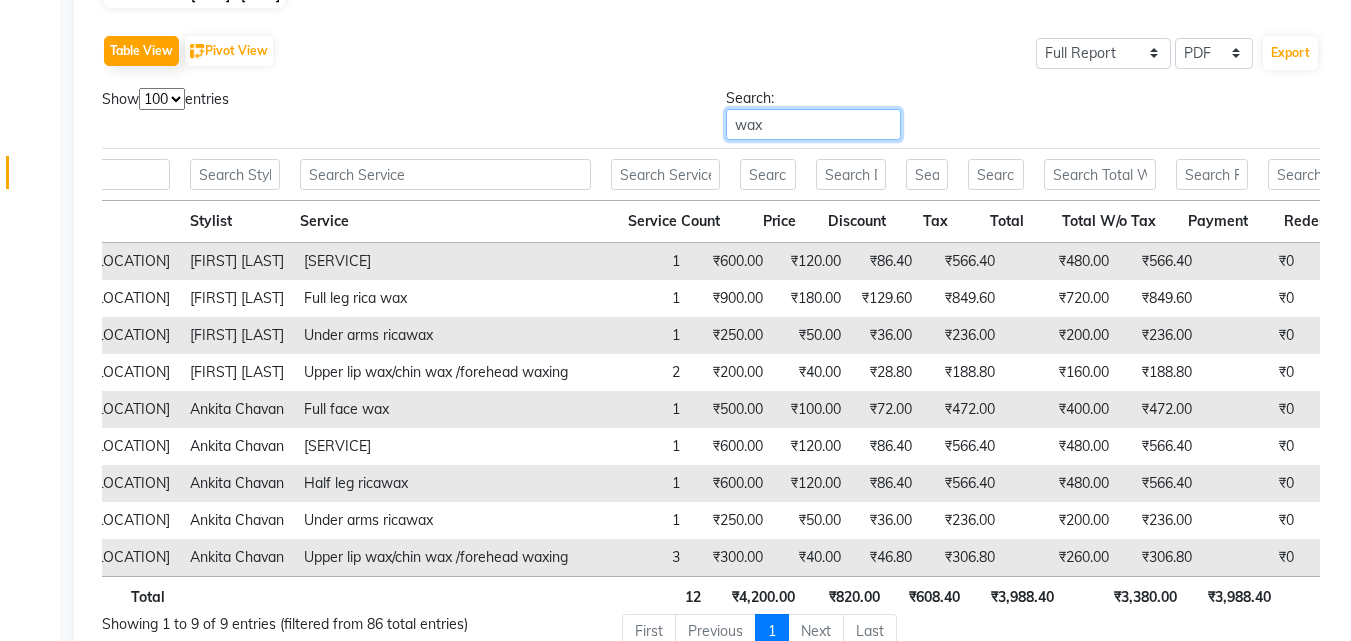 click on "wax" at bounding box center [813, 124] 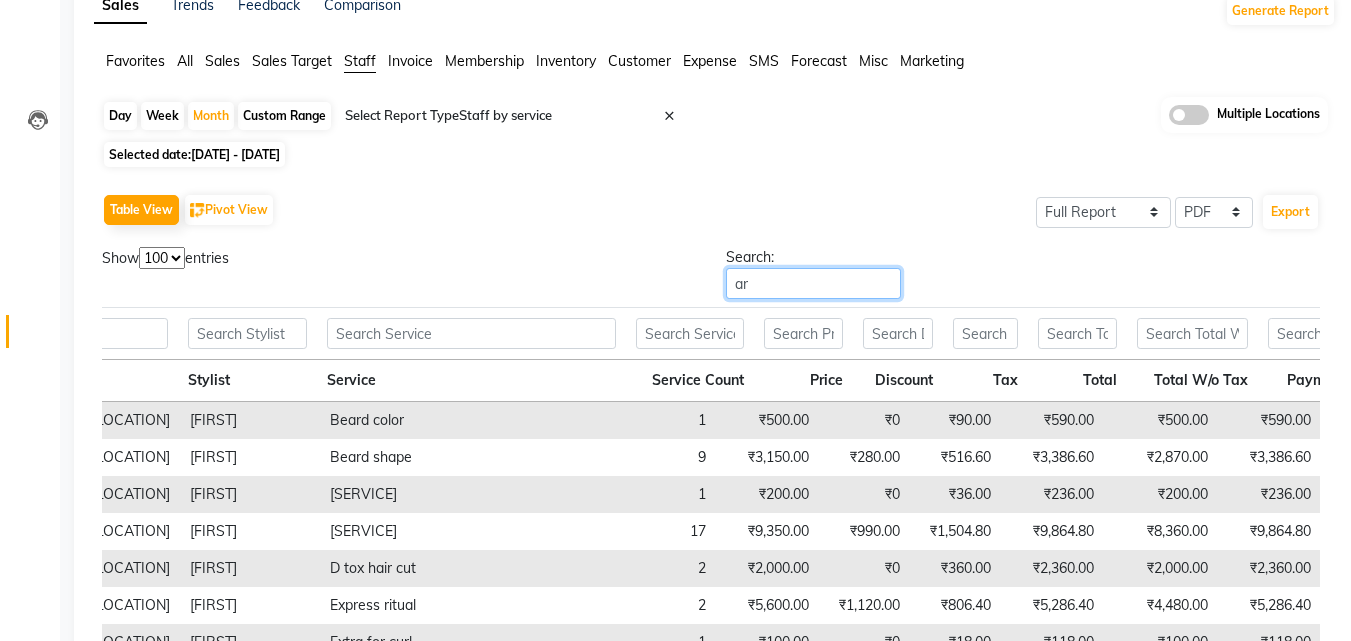 scroll, scrollTop: 271, scrollLeft: 0, axis: vertical 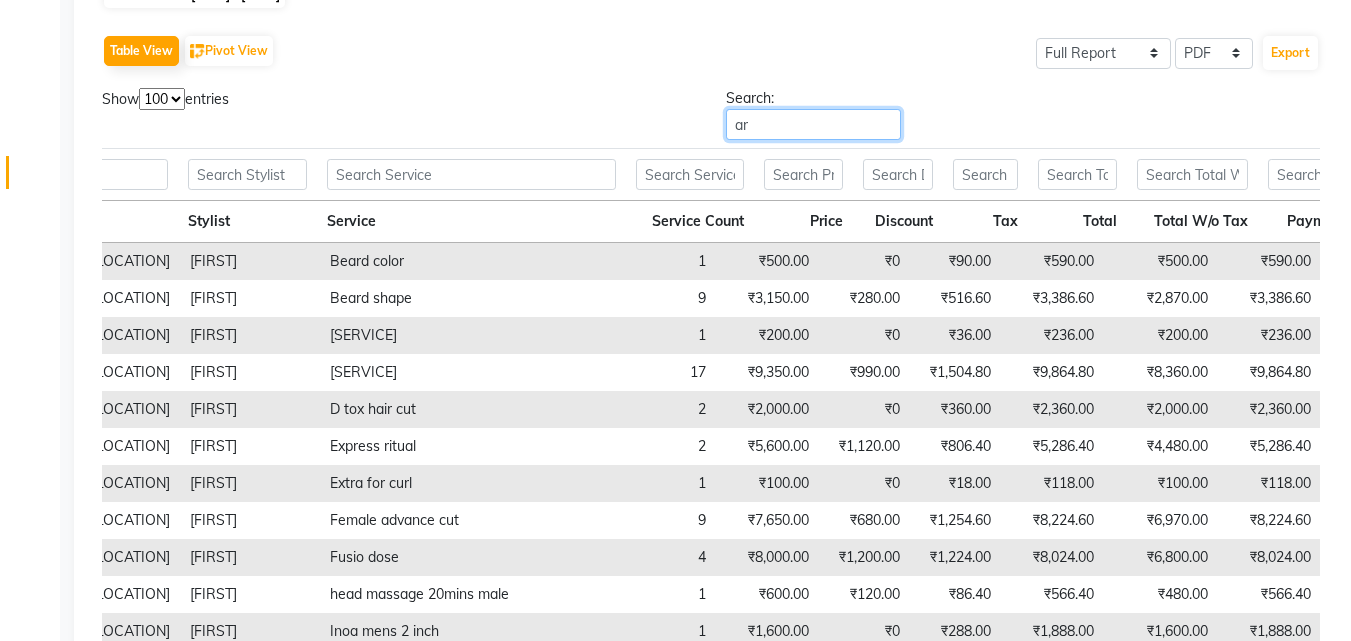 type on "a" 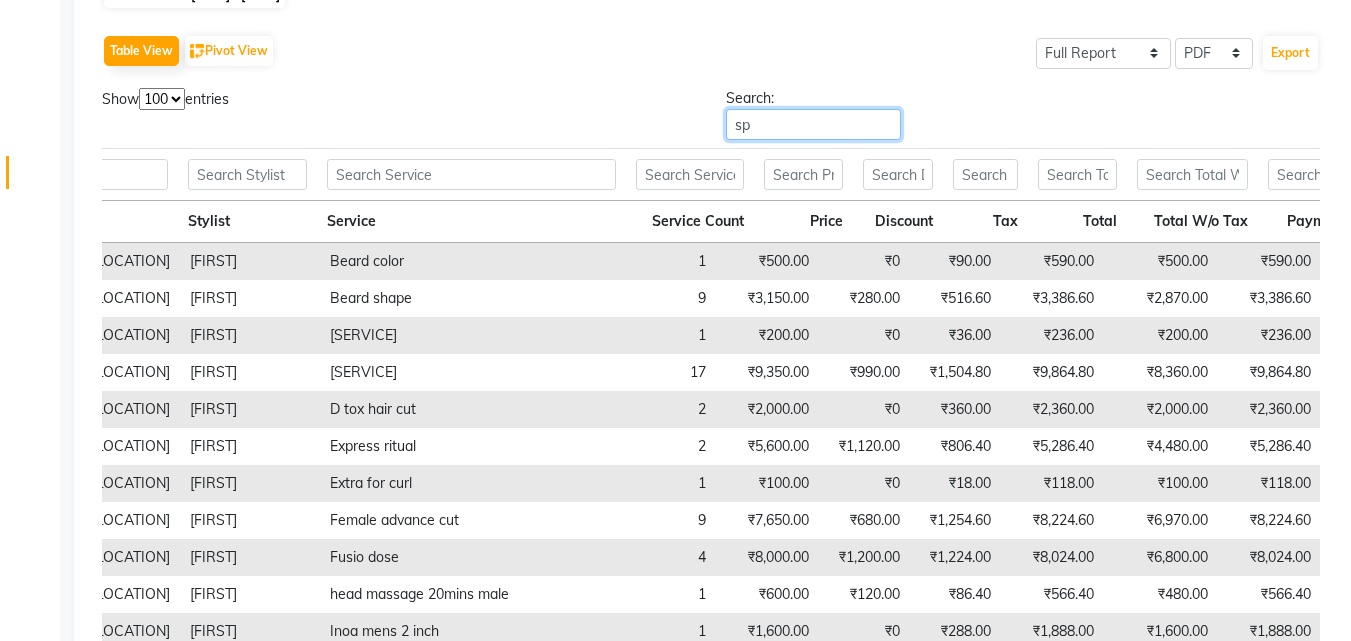 scroll, scrollTop: 223, scrollLeft: 0, axis: vertical 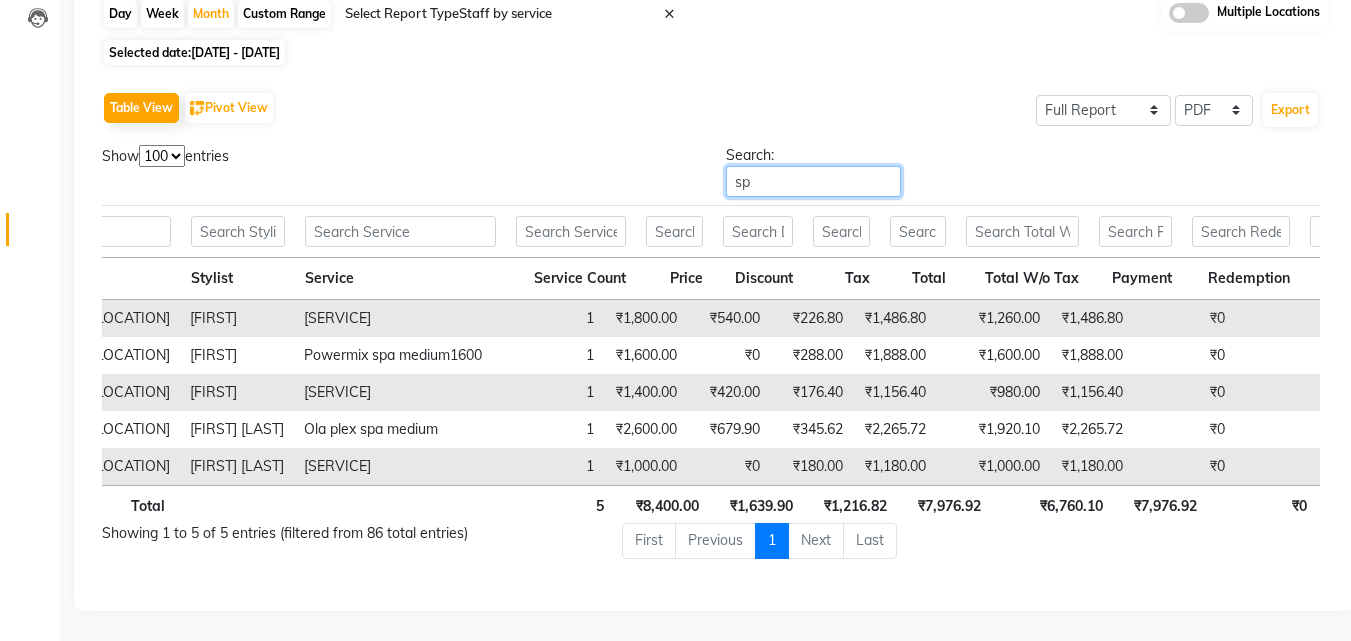 type on "s" 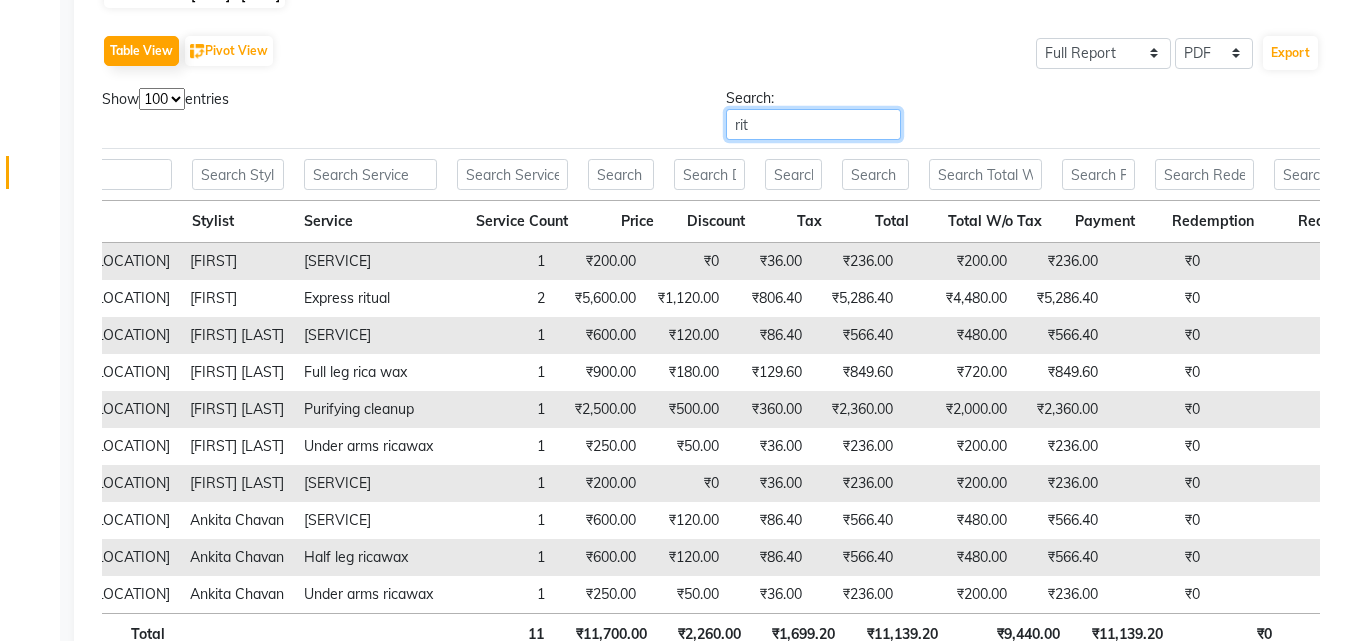 scroll, scrollTop: 75, scrollLeft: 0, axis: vertical 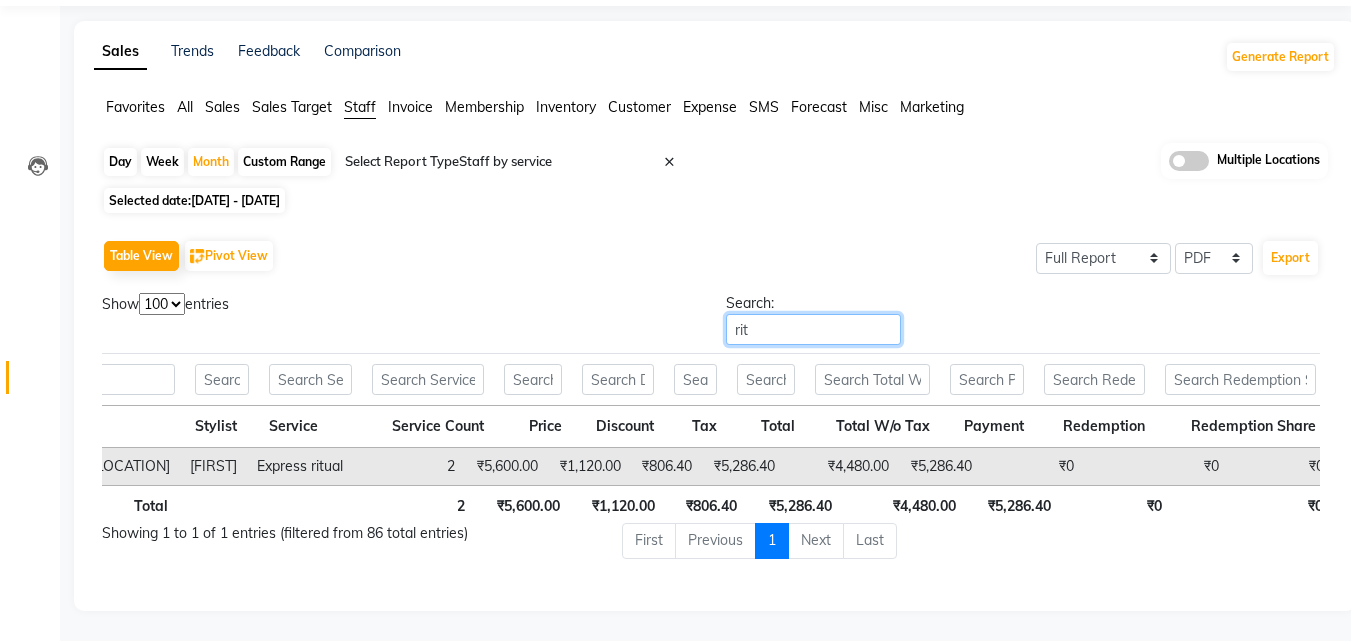 type on "ri" 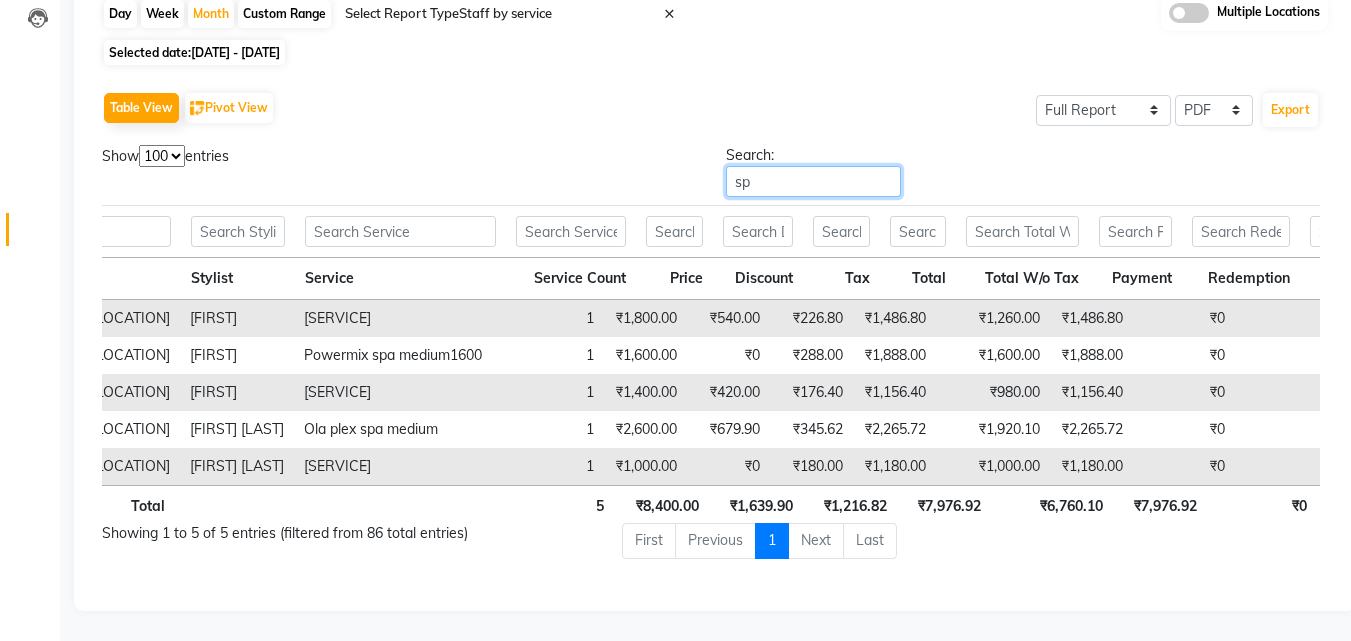 scroll, scrollTop: 223, scrollLeft: 0, axis: vertical 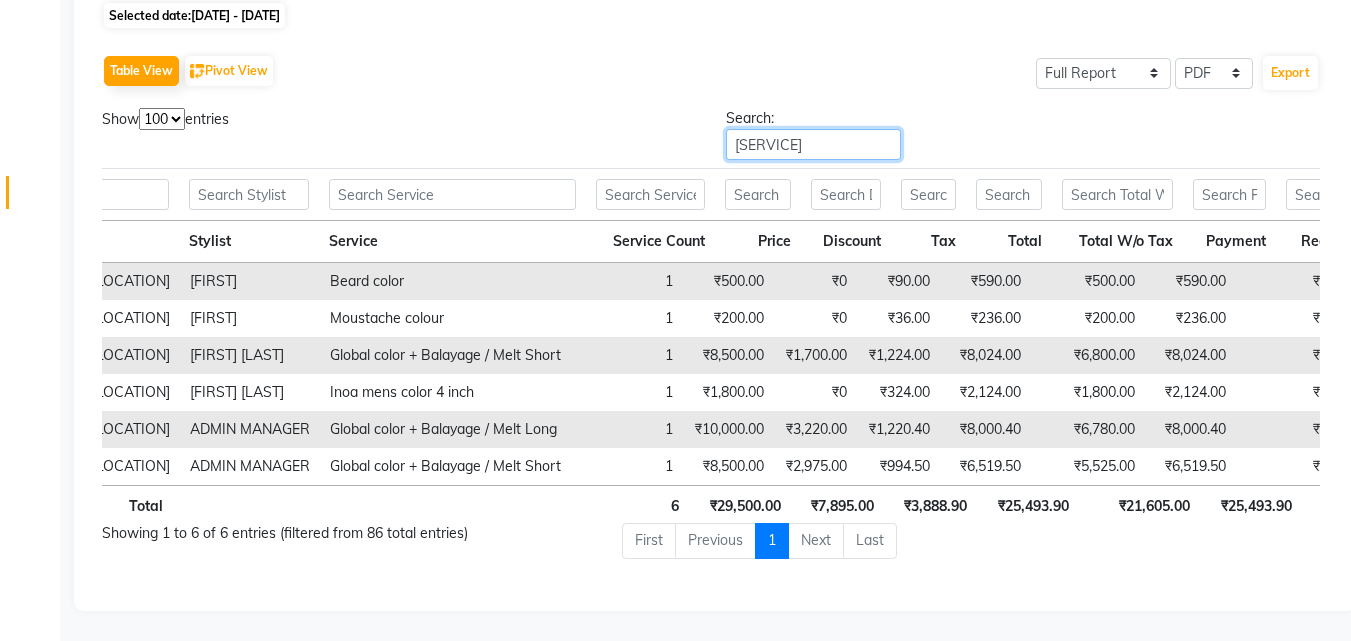 type on "c" 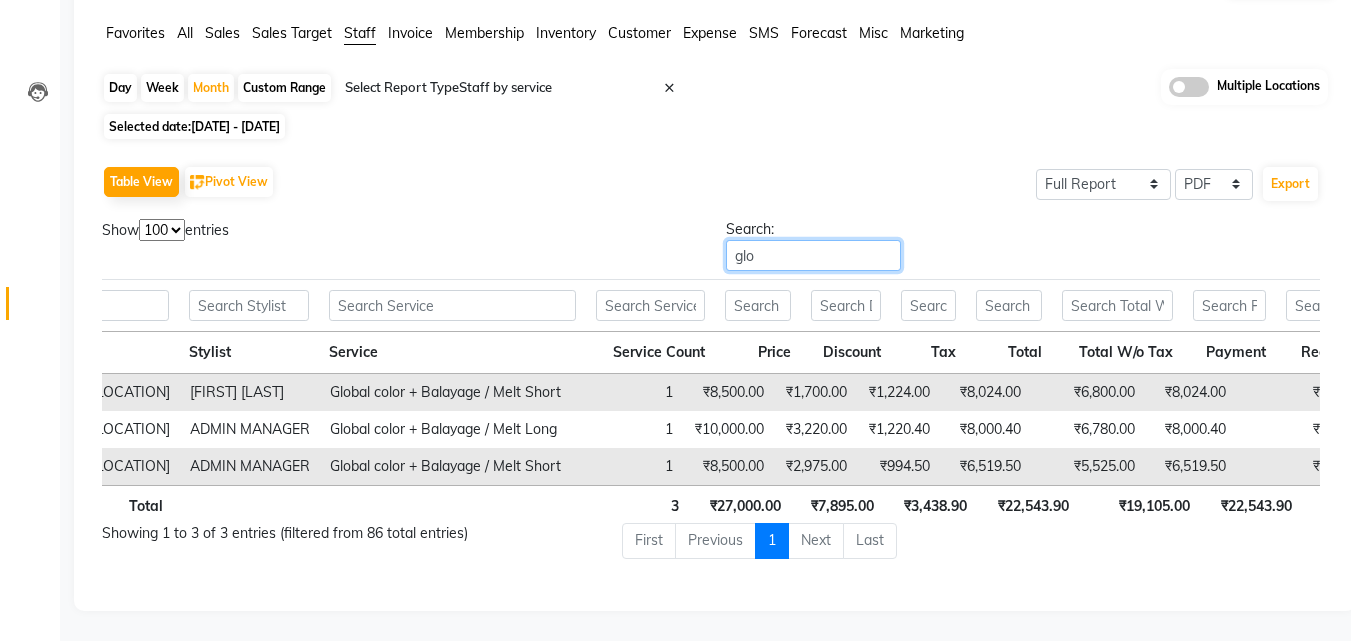 scroll, scrollTop: 149, scrollLeft: 0, axis: vertical 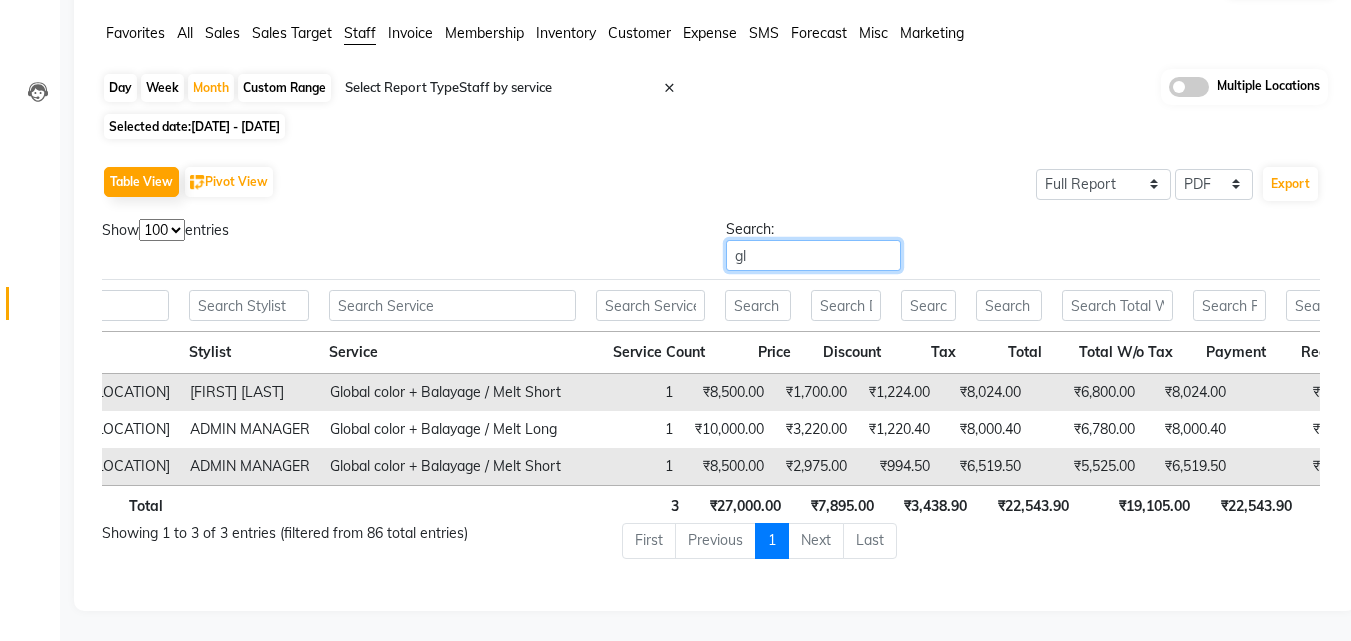 type on "g" 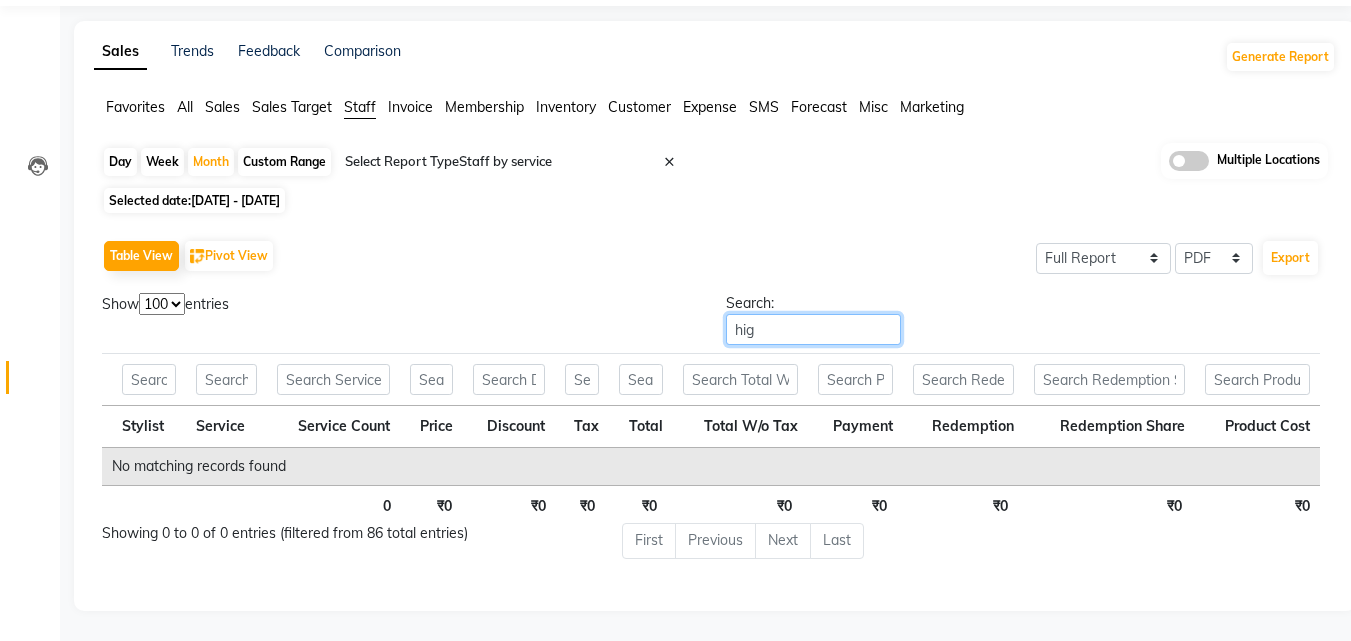 scroll, scrollTop: 75, scrollLeft: 0, axis: vertical 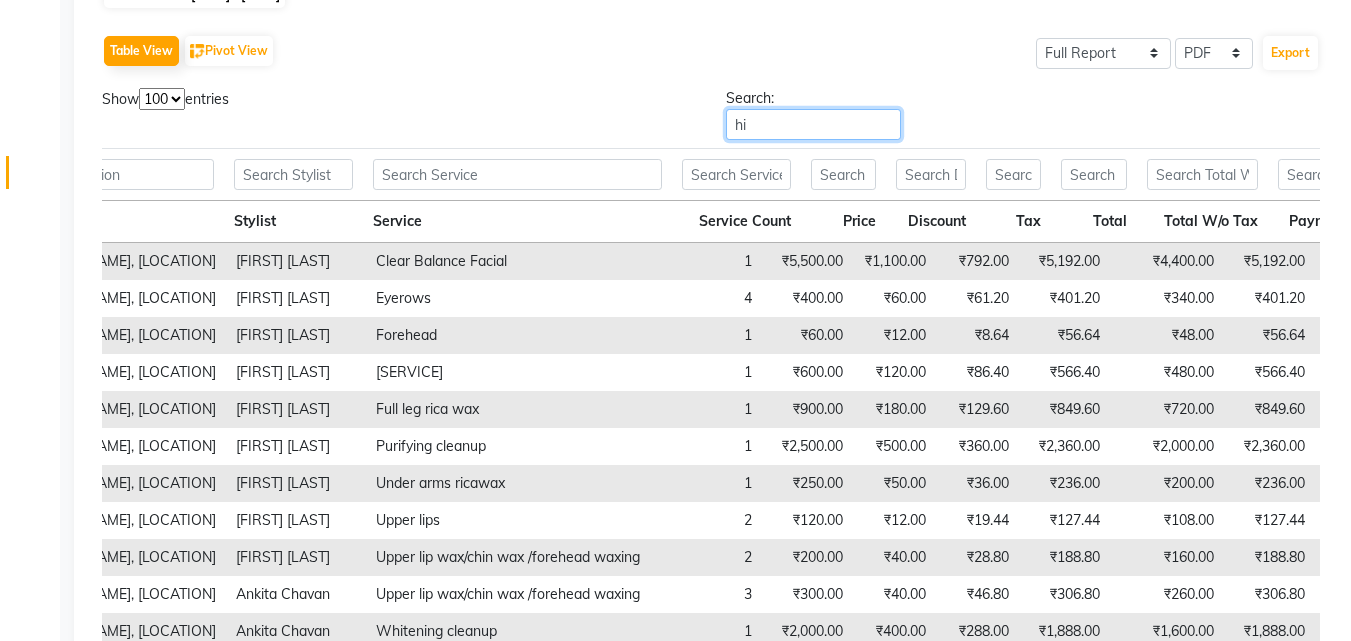 type on "h" 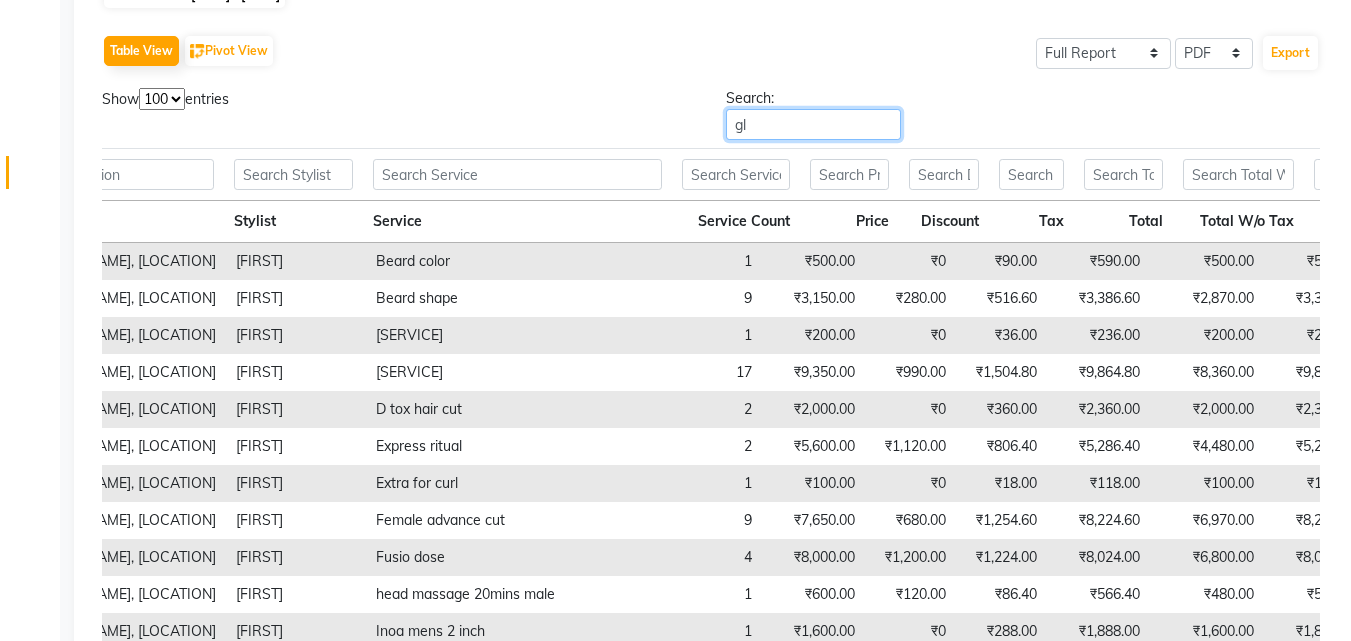 scroll, scrollTop: 149, scrollLeft: 0, axis: vertical 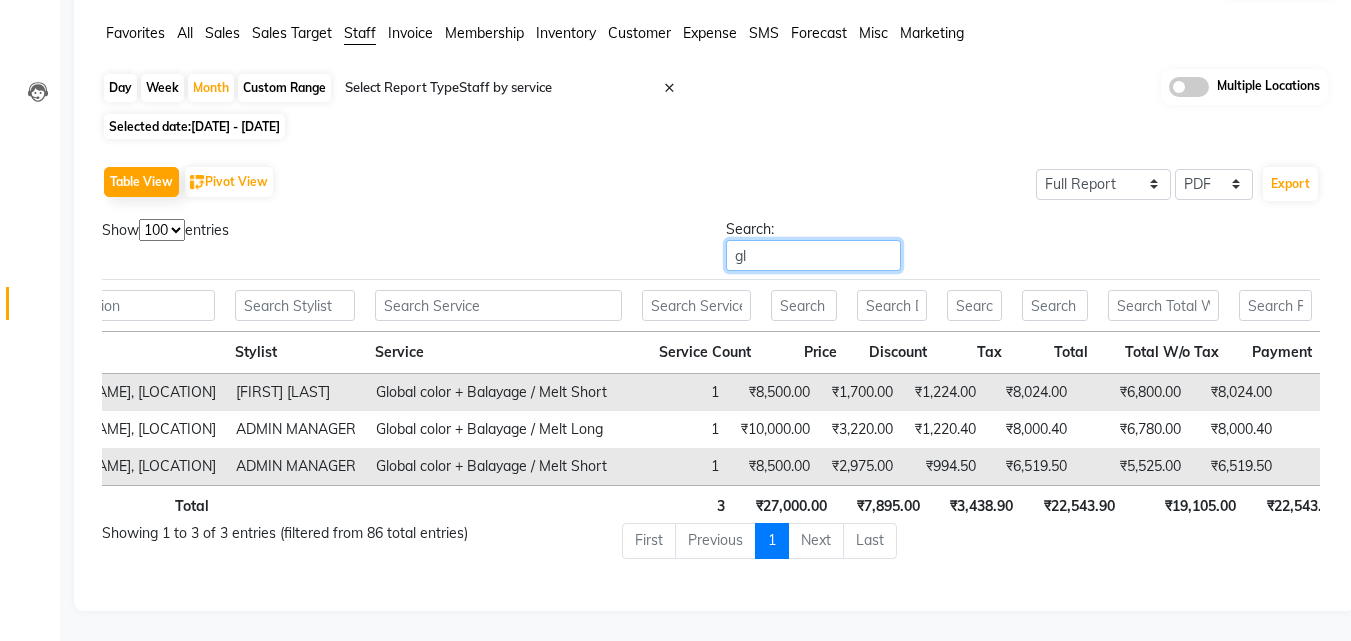 type on "g" 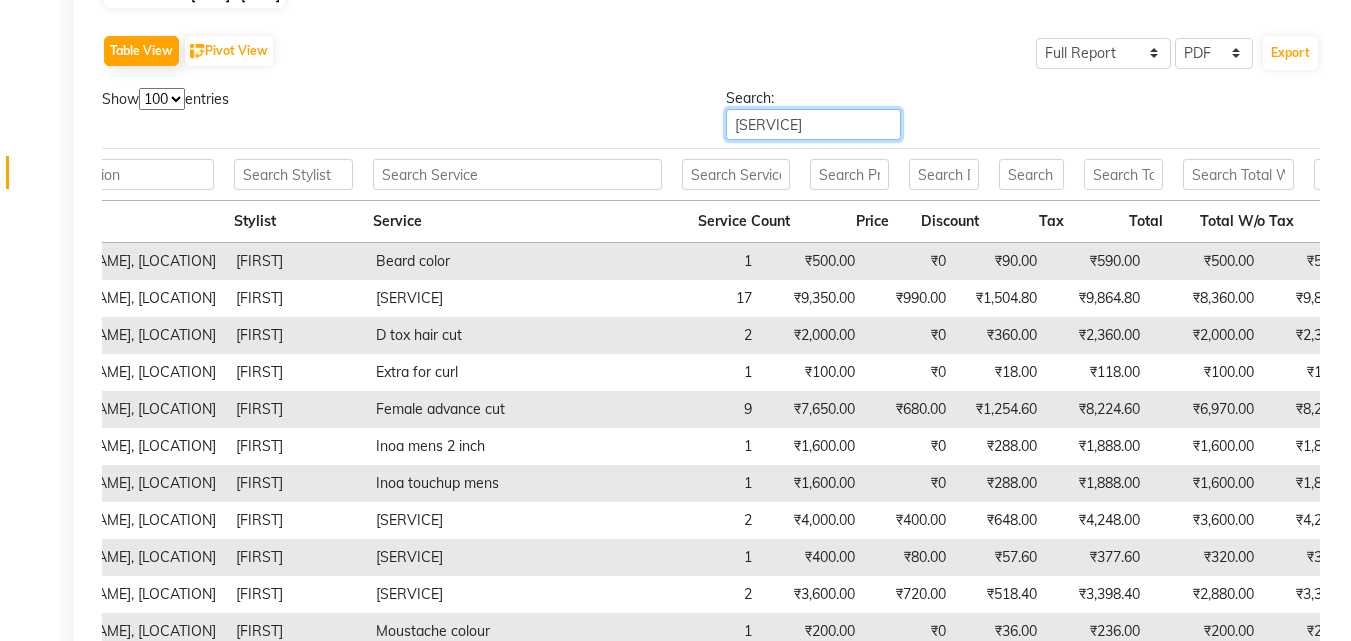 scroll, scrollTop: 260, scrollLeft: 0, axis: vertical 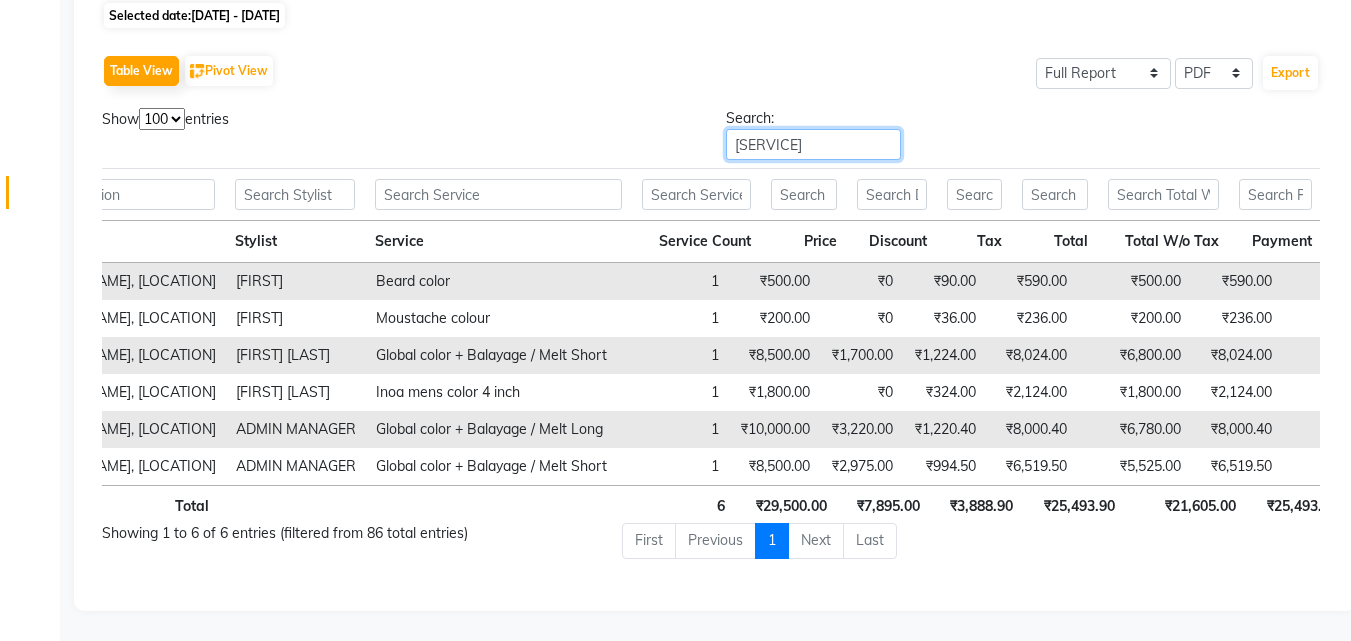 type on "c" 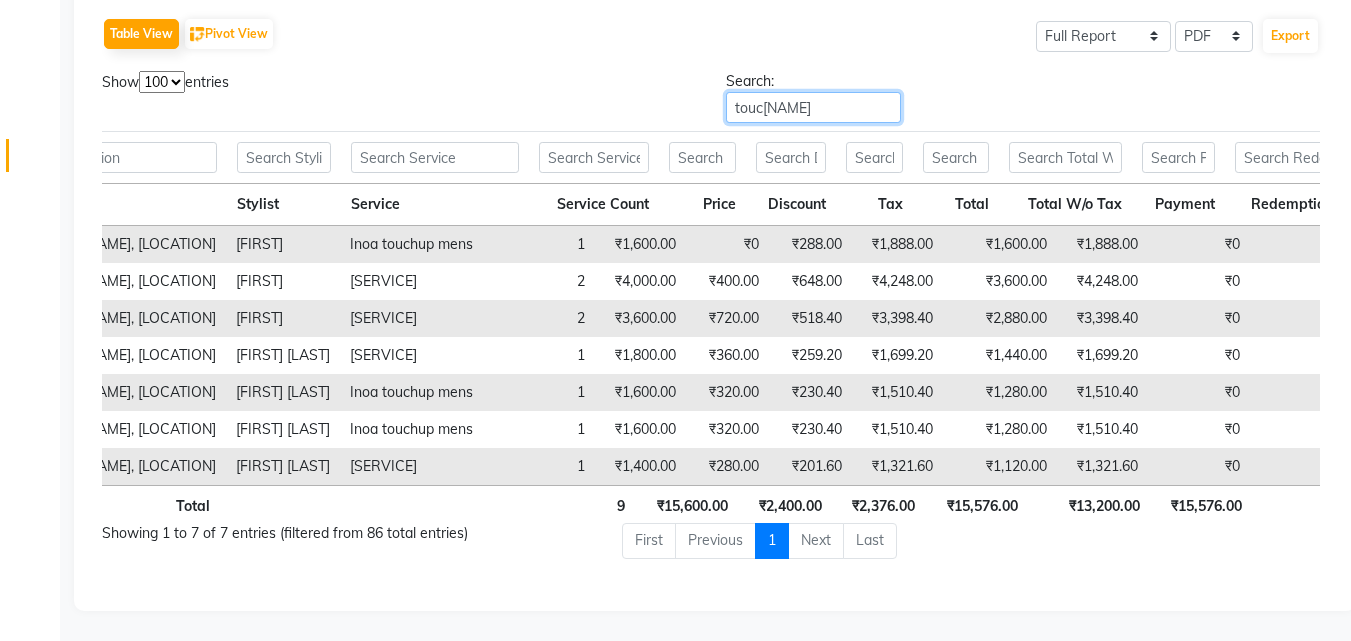 scroll, scrollTop: 297, scrollLeft: 0, axis: vertical 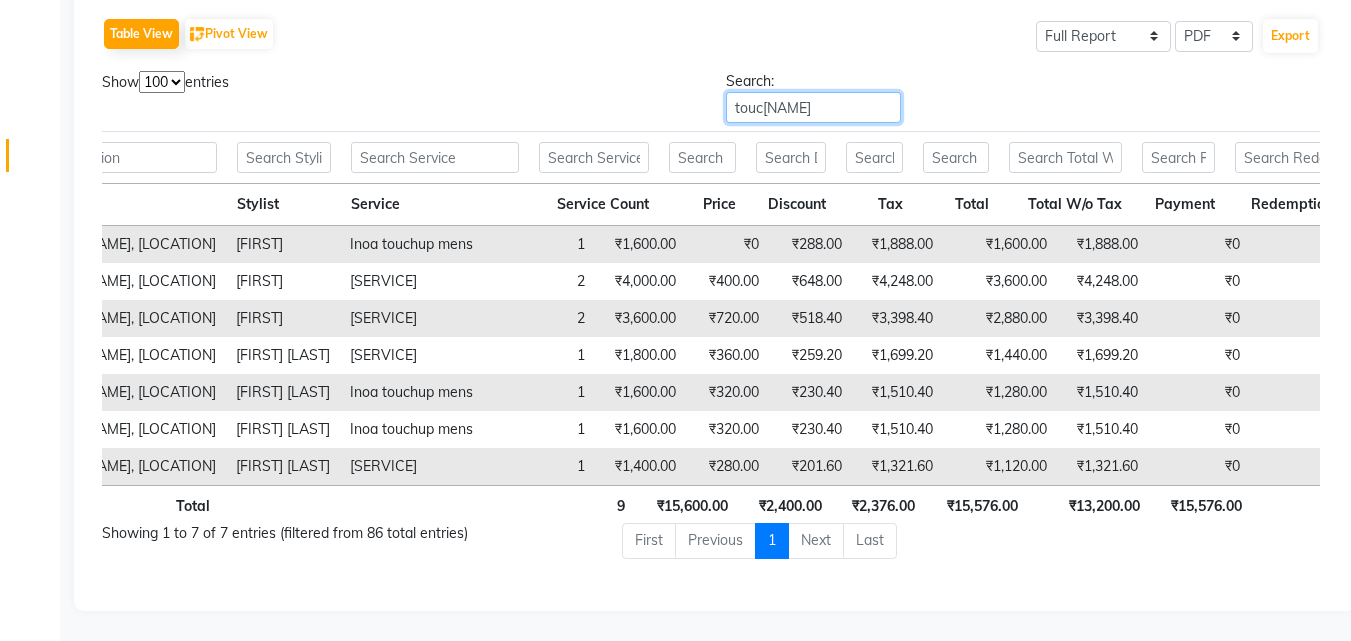 click on "touc[NAME]" at bounding box center [813, 107] 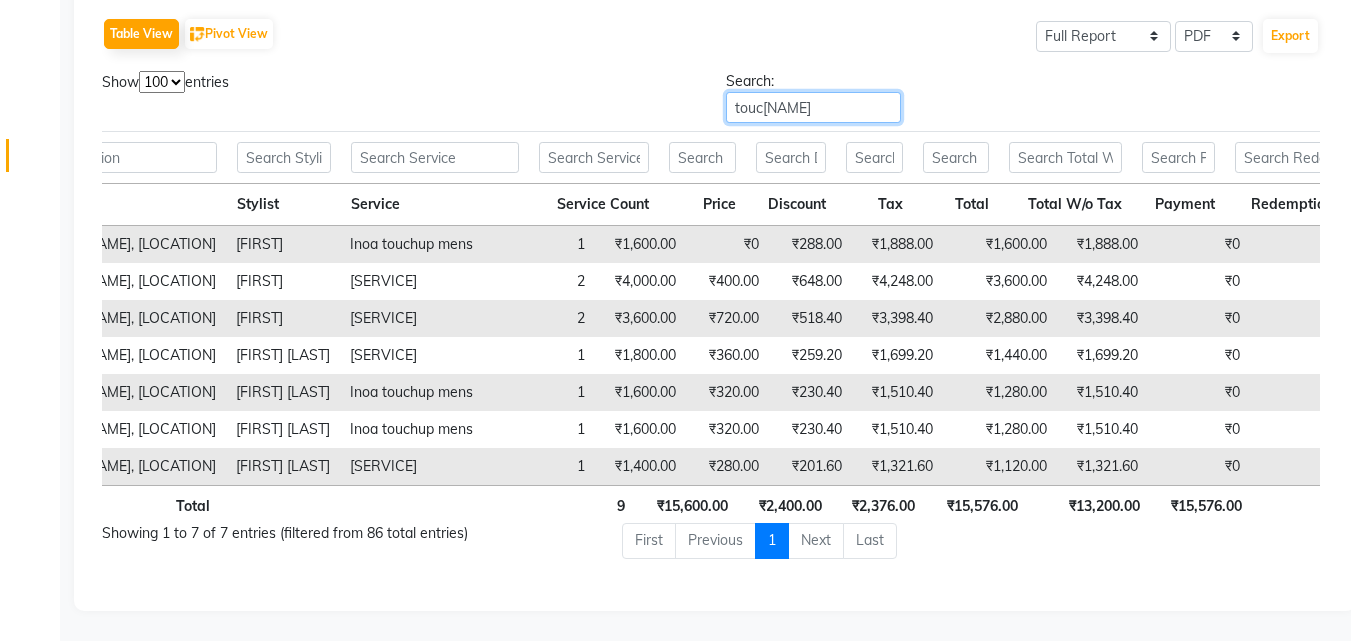 scroll, scrollTop: 0, scrollLeft: 10303, axis: horizontal 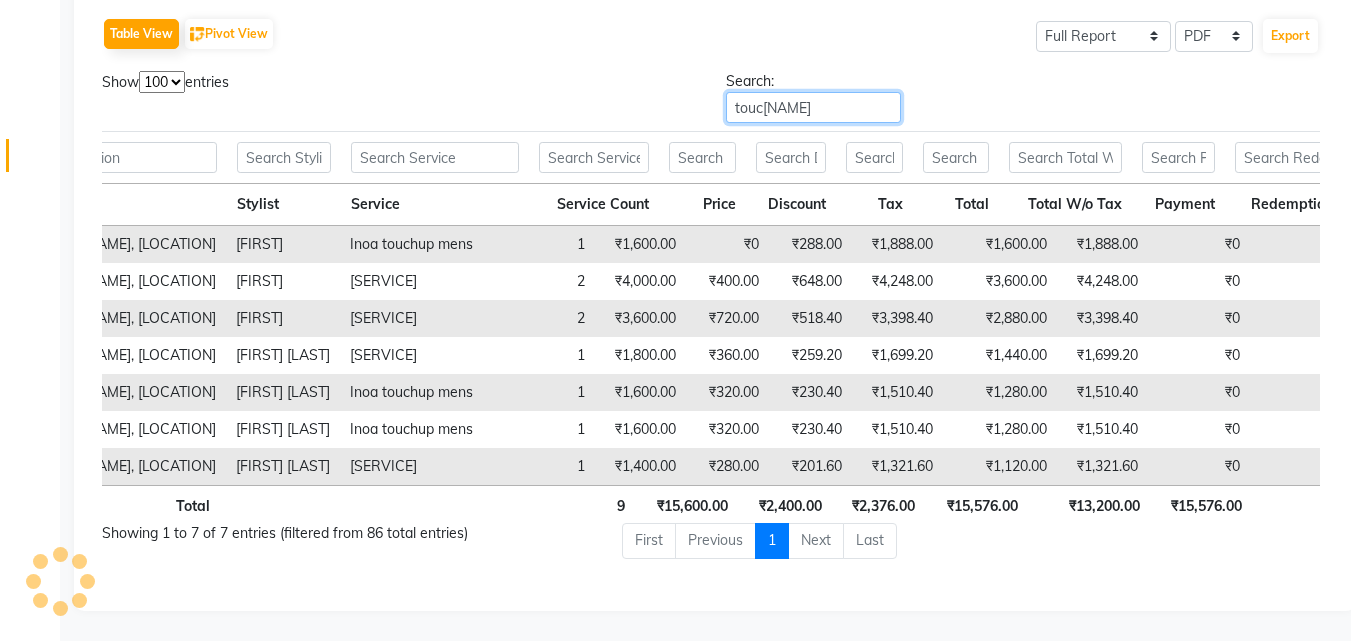 click on "touc[NAME]" at bounding box center (813, 107) 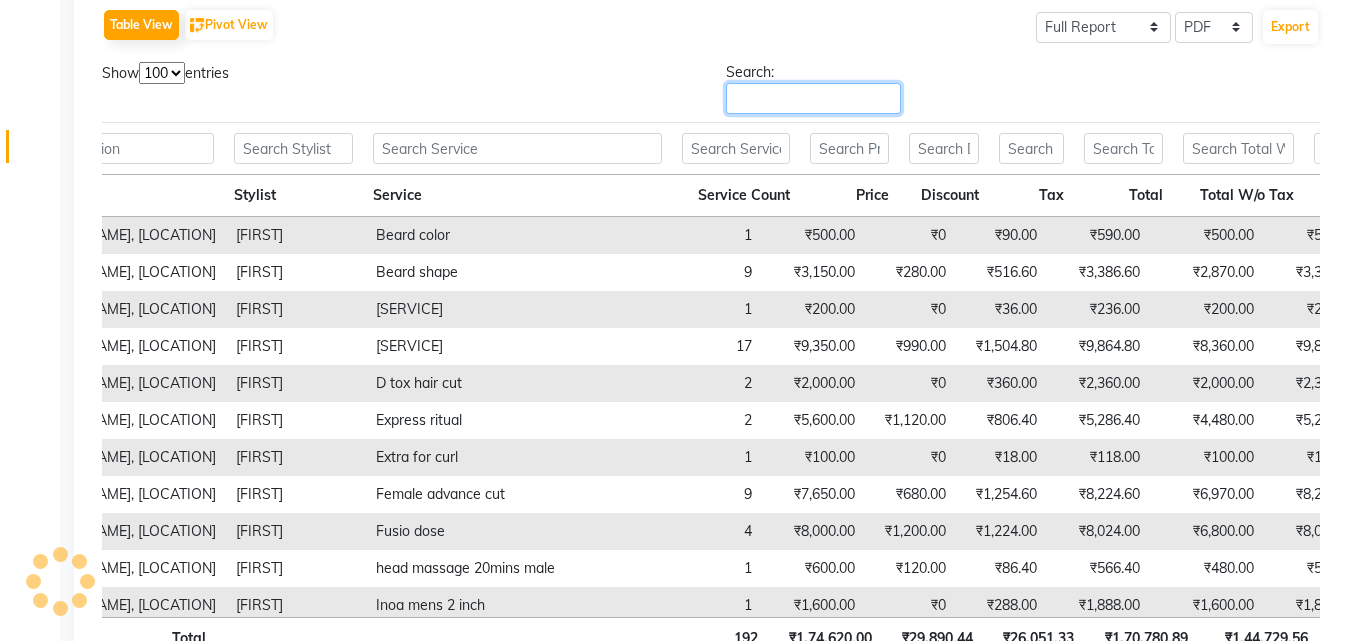 scroll, scrollTop: 0, scrollLeft: 0, axis: both 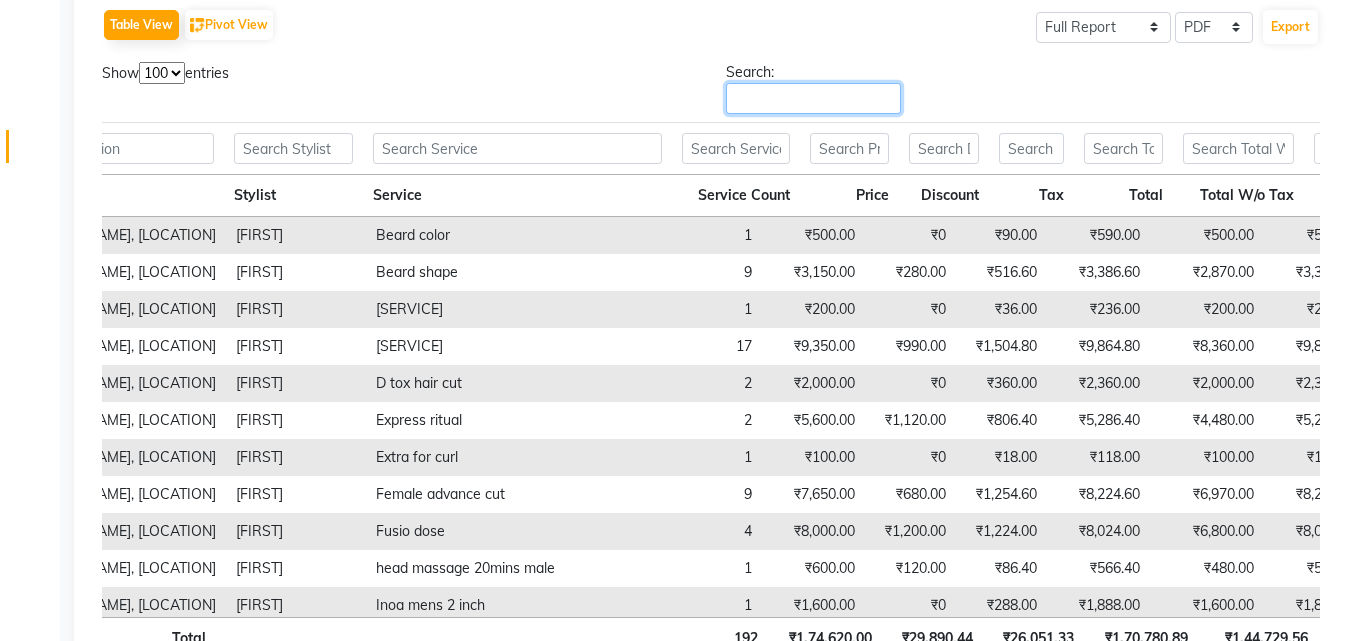 click on "Search:" at bounding box center (813, 98) 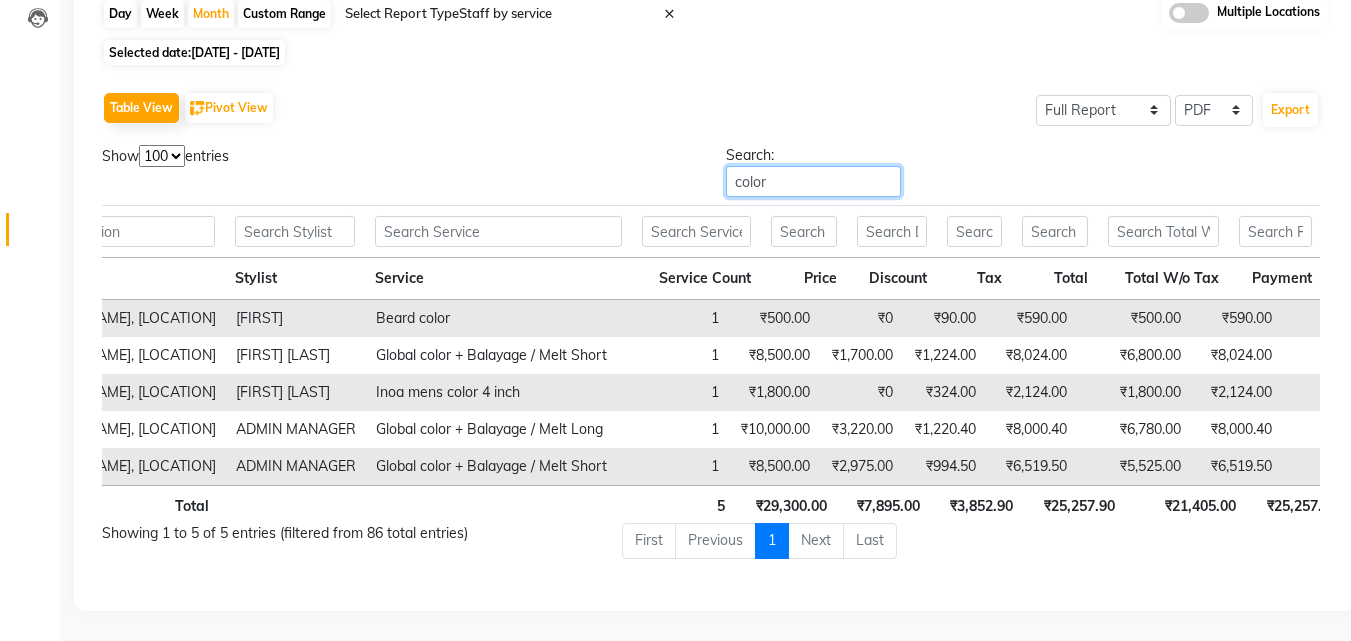 scroll, scrollTop: 223, scrollLeft: 0, axis: vertical 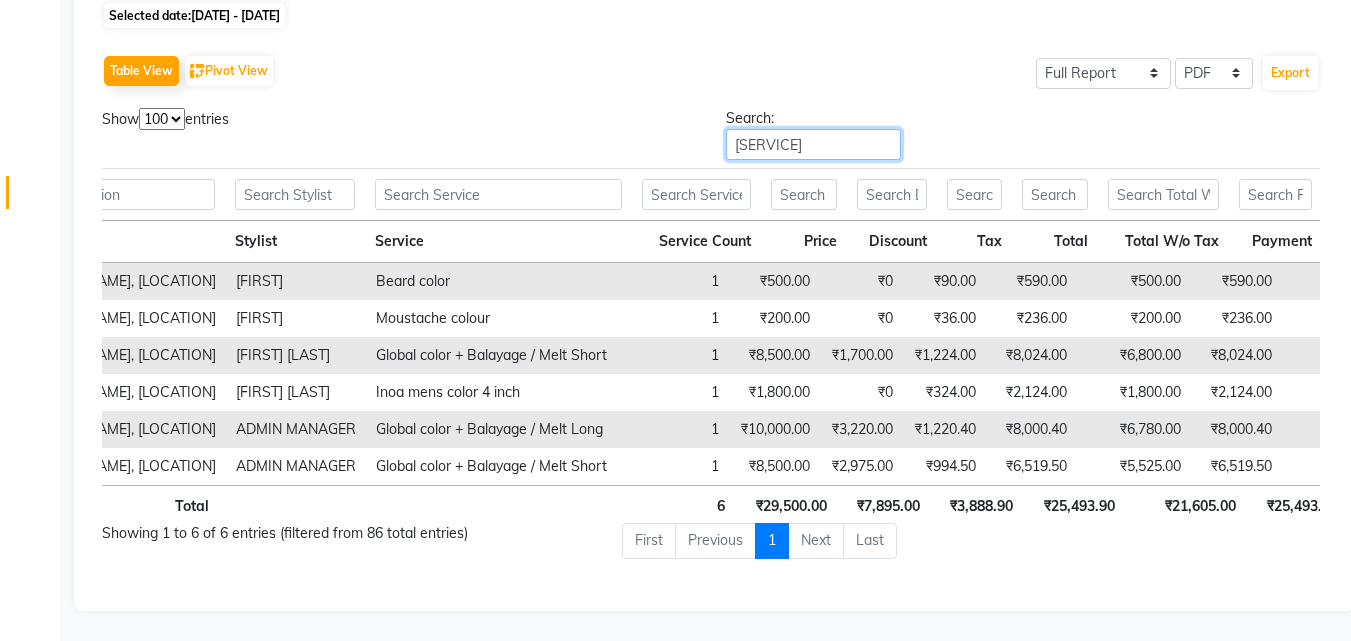 type on "c" 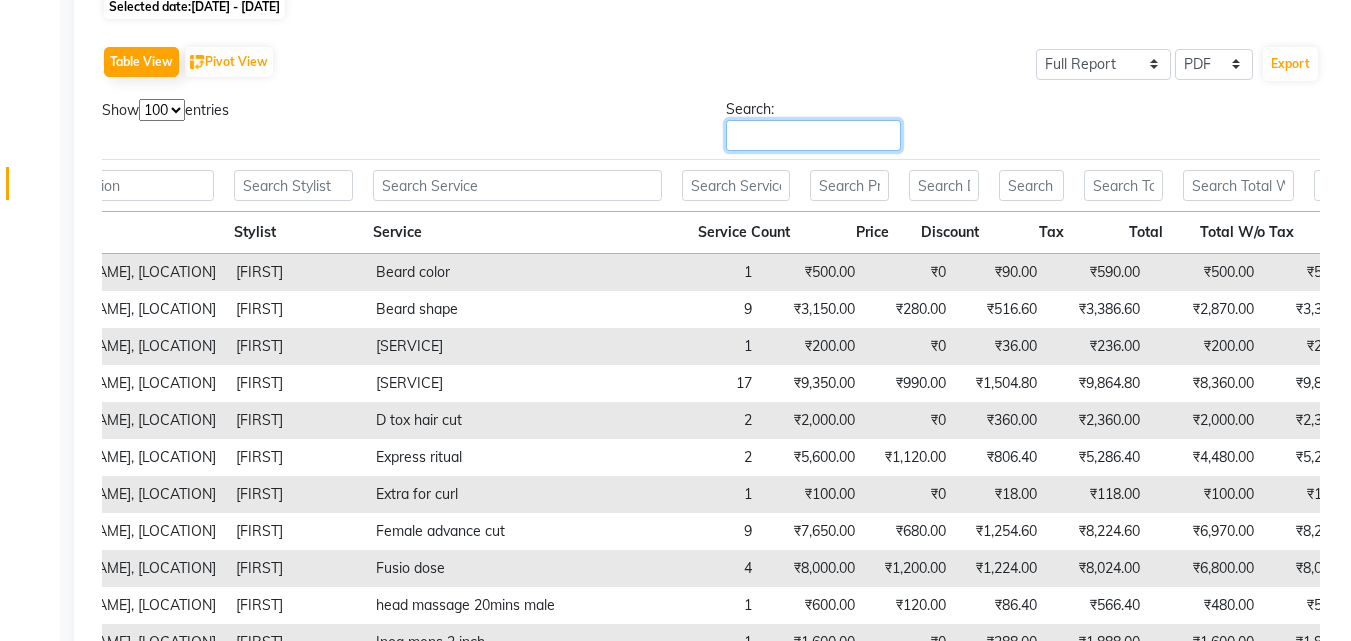 scroll, scrollTop: 297, scrollLeft: 0, axis: vertical 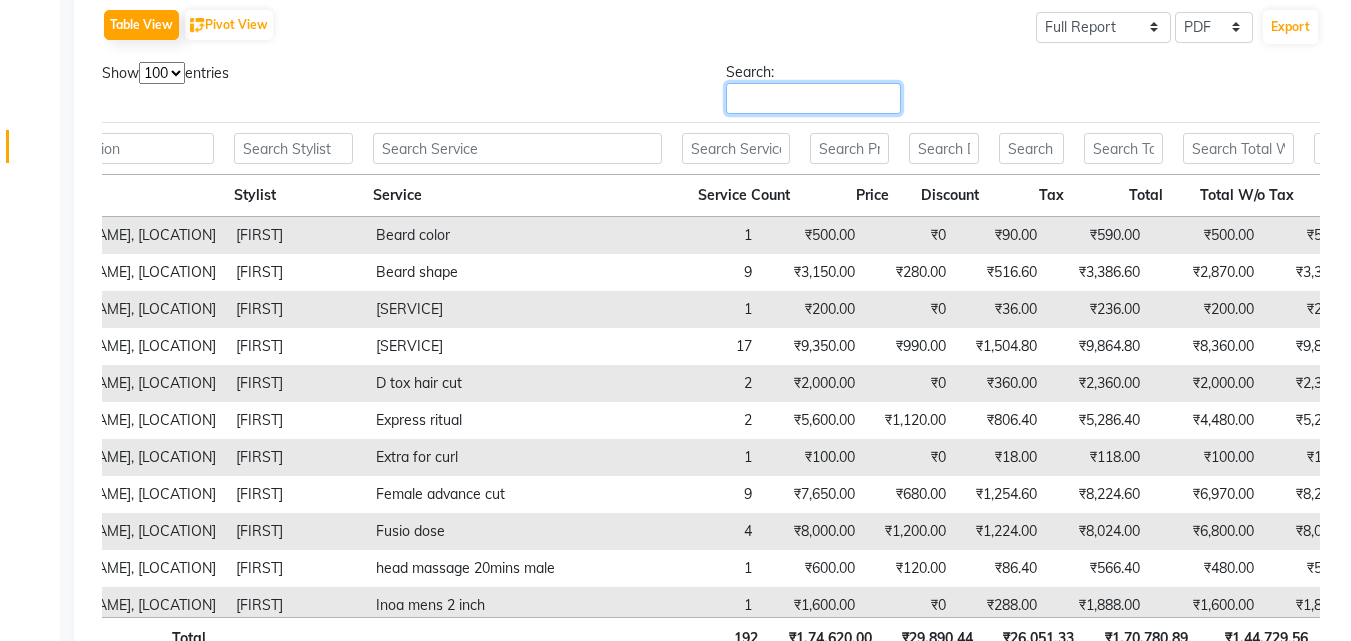 type on "b" 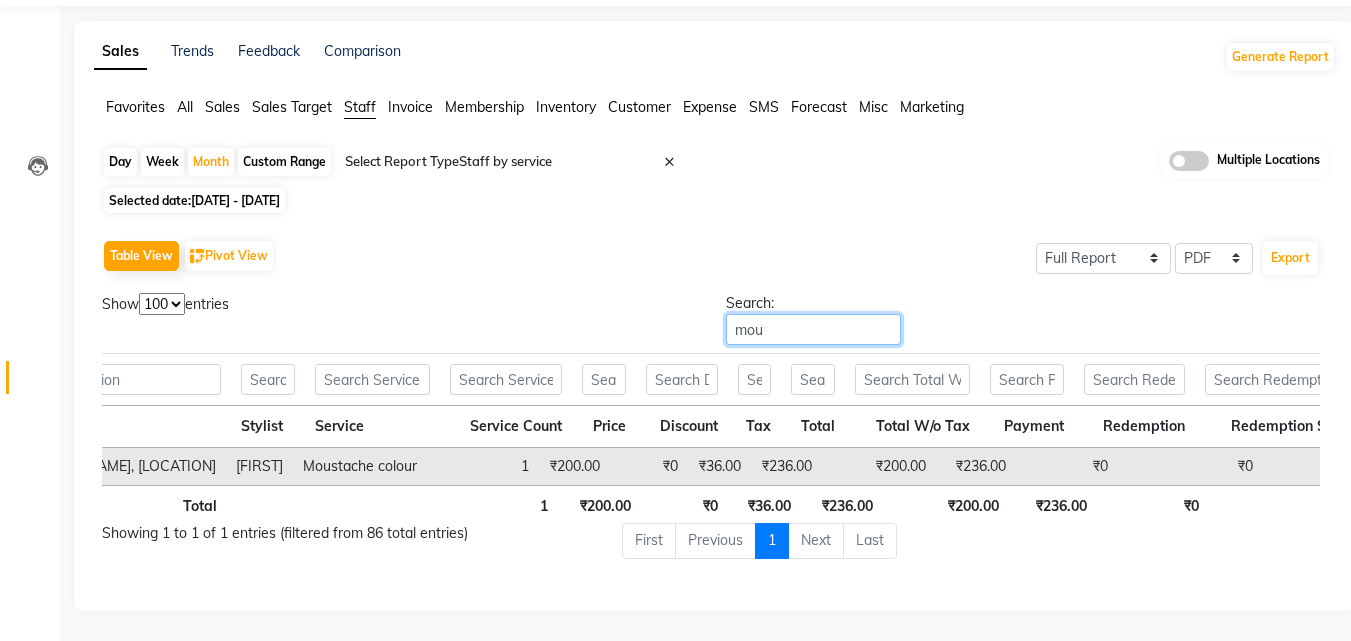 scroll, scrollTop: 75, scrollLeft: 0, axis: vertical 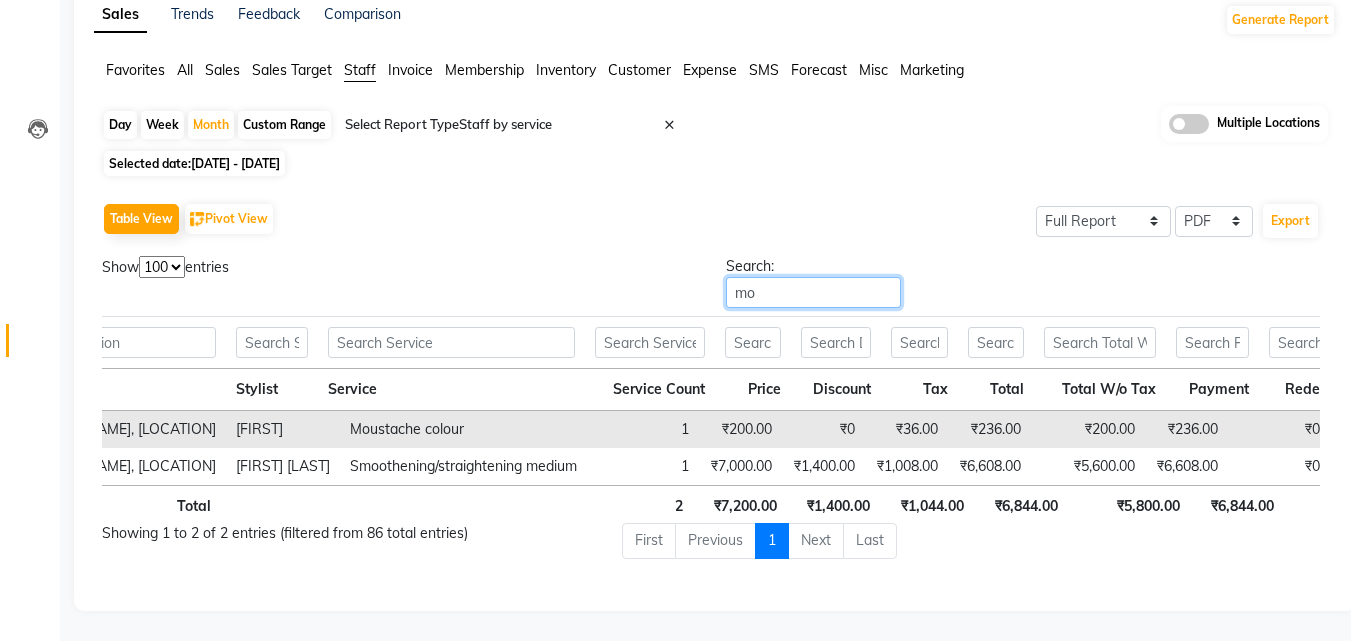 type on "m" 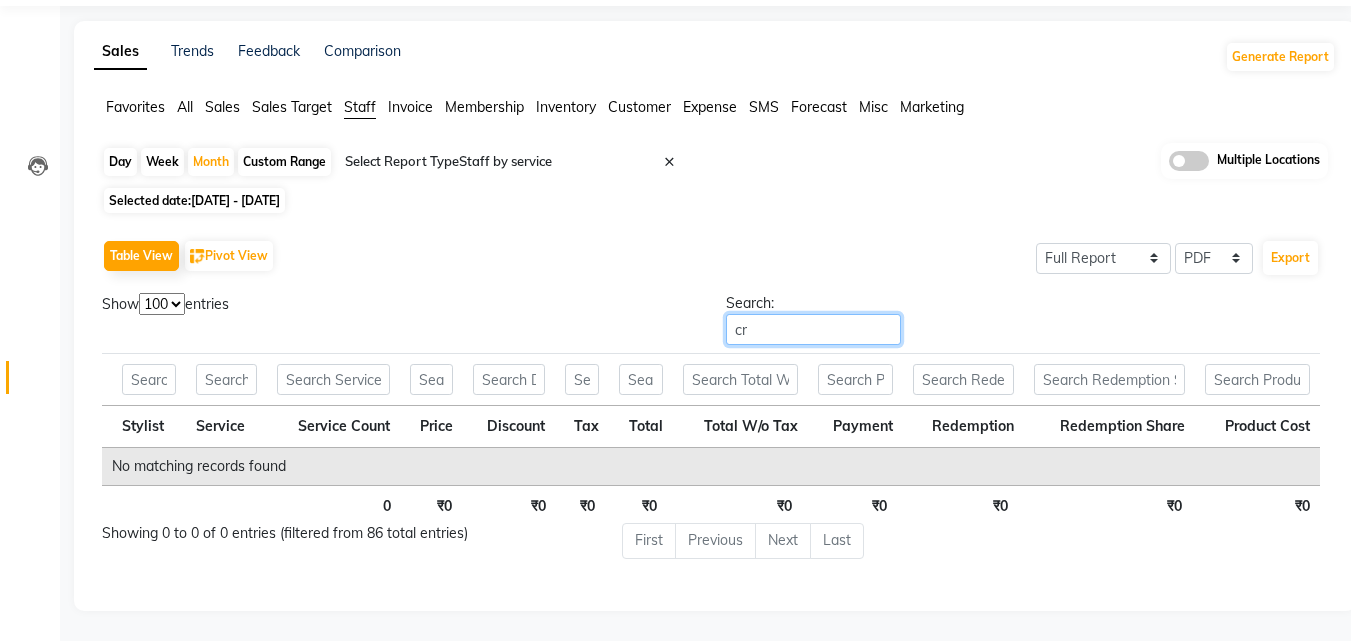 scroll, scrollTop: 75, scrollLeft: 0, axis: vertical 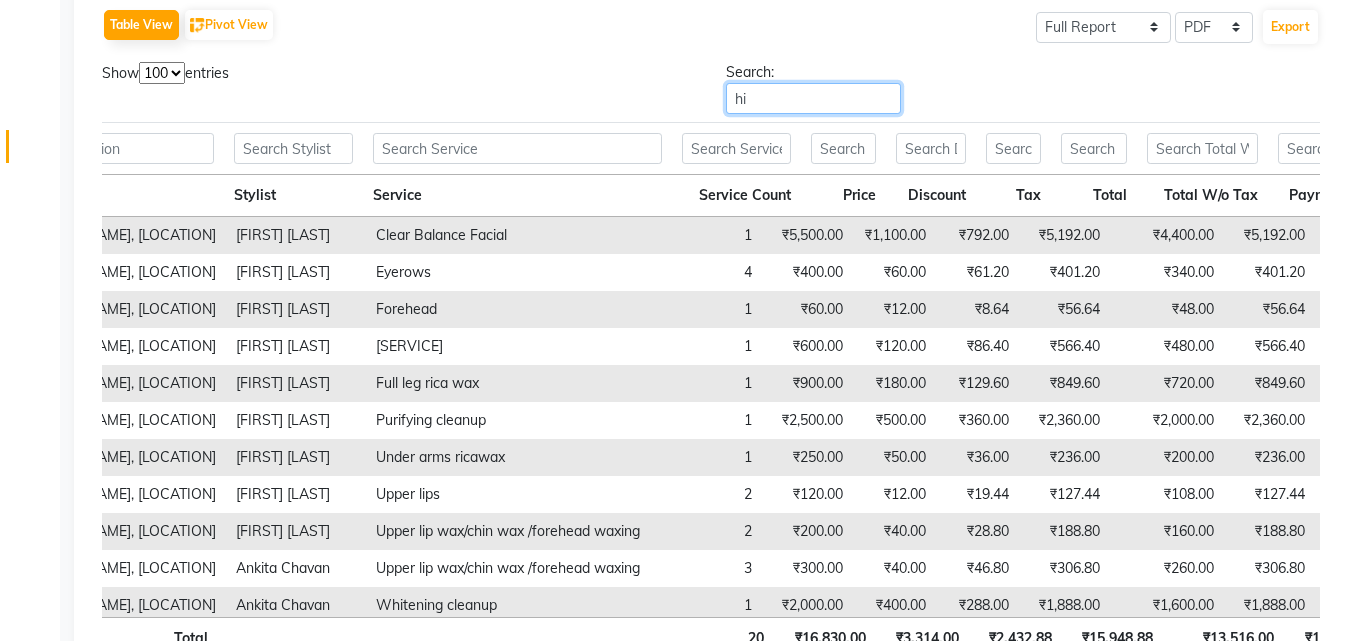 type on "h" 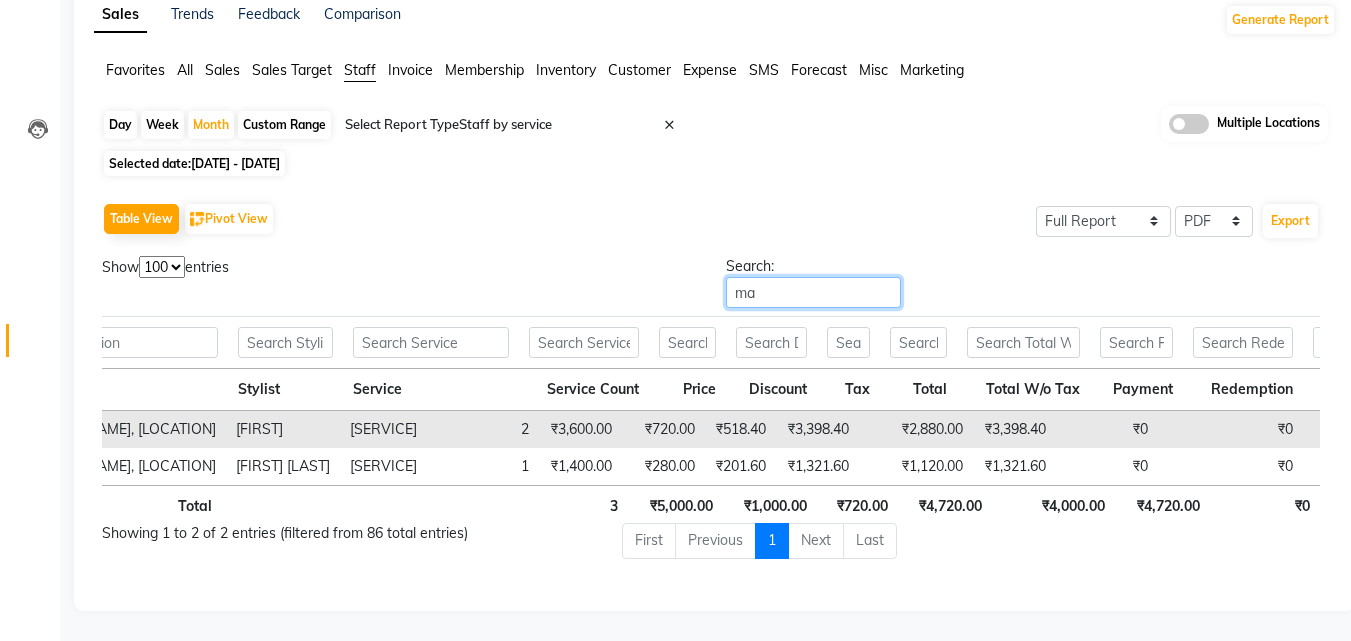scroll, scrollTop: 297, scrollLeft: 0, axis: vertical 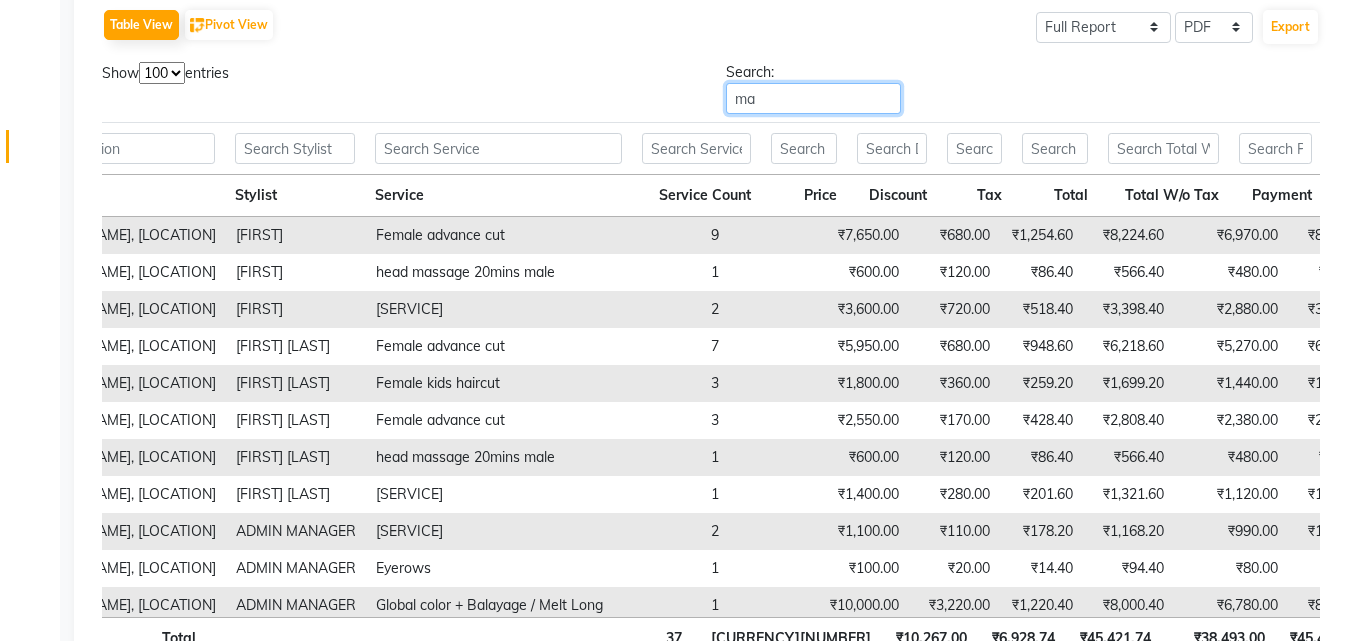 type on "m" 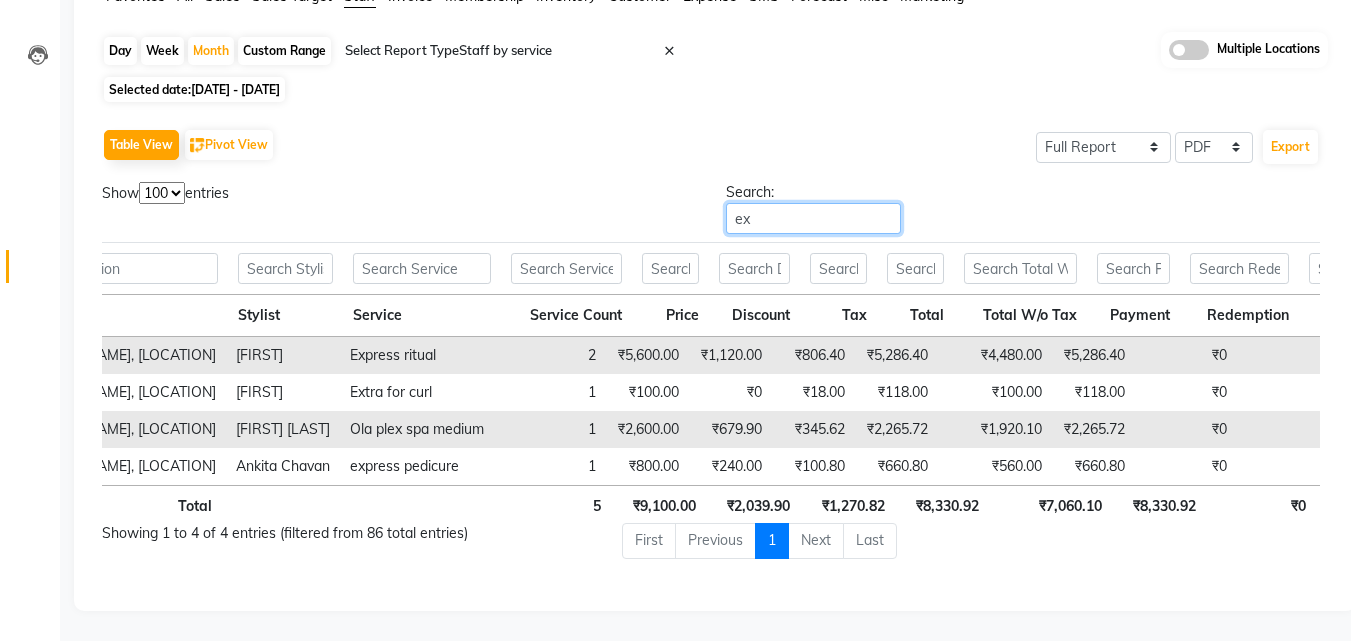 type on "e" 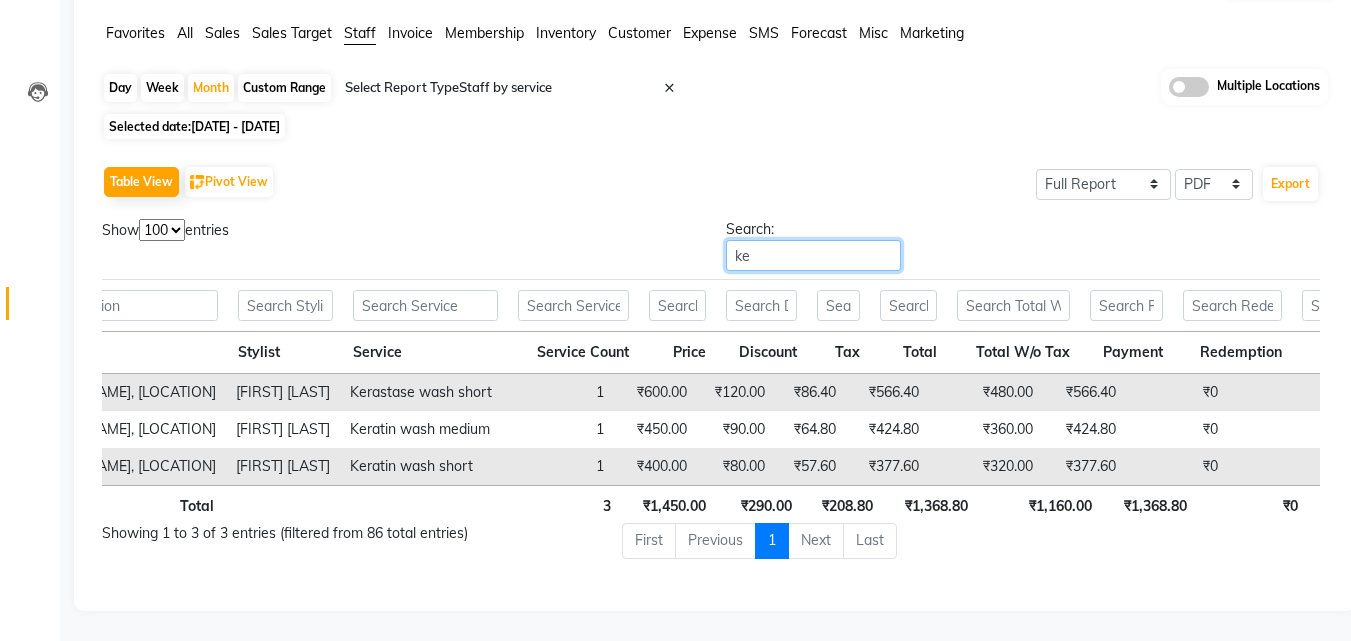 scroll, scrollTop: 149, scrollLeft: 0, axis: vertical 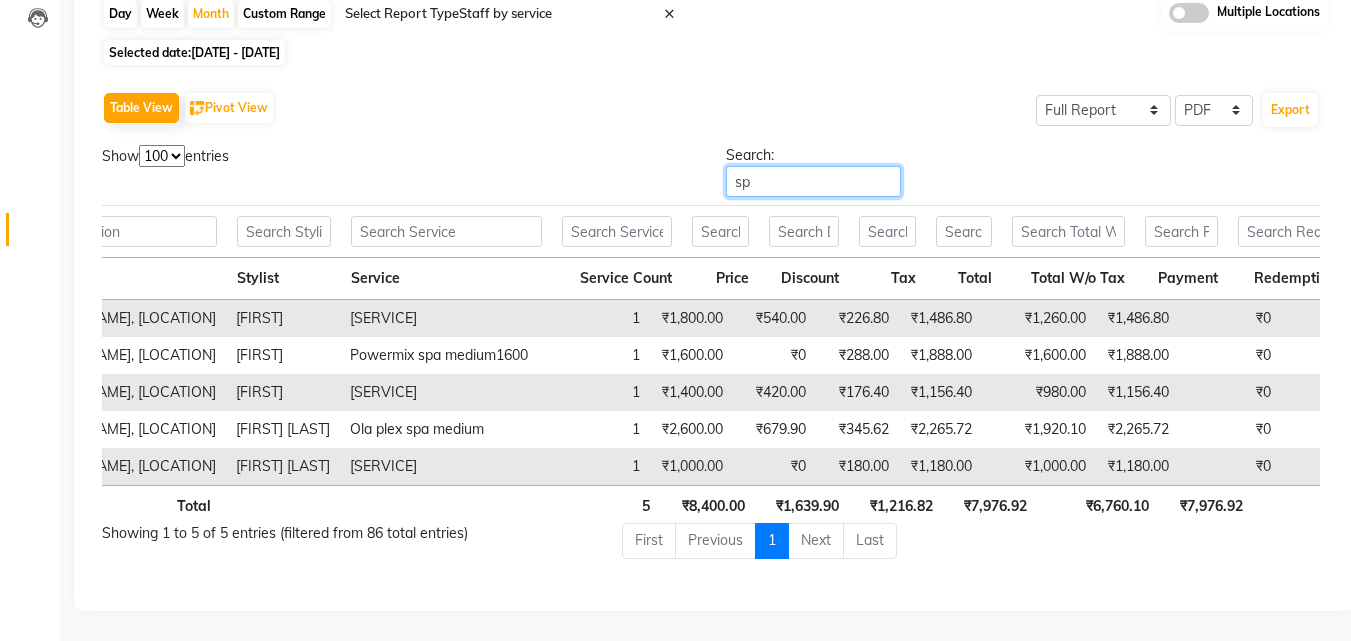 type on "s" 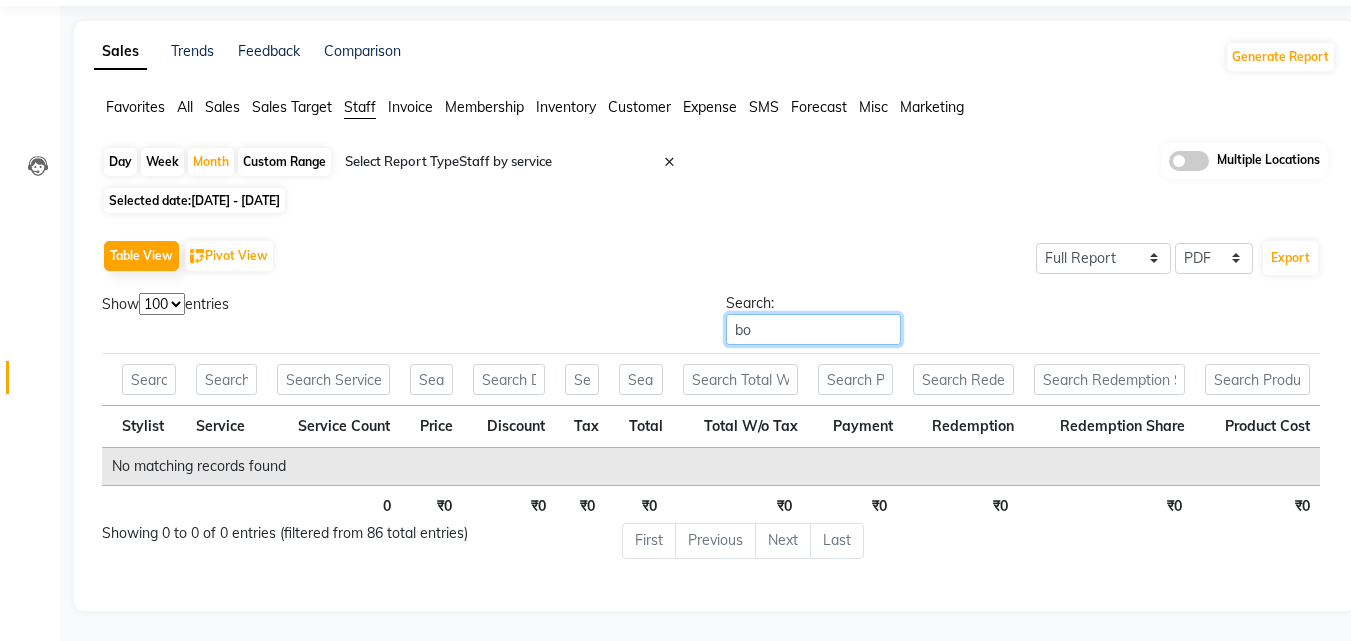 scroll, scrollTop: 75, scrollLeft: 0, axis: vertical 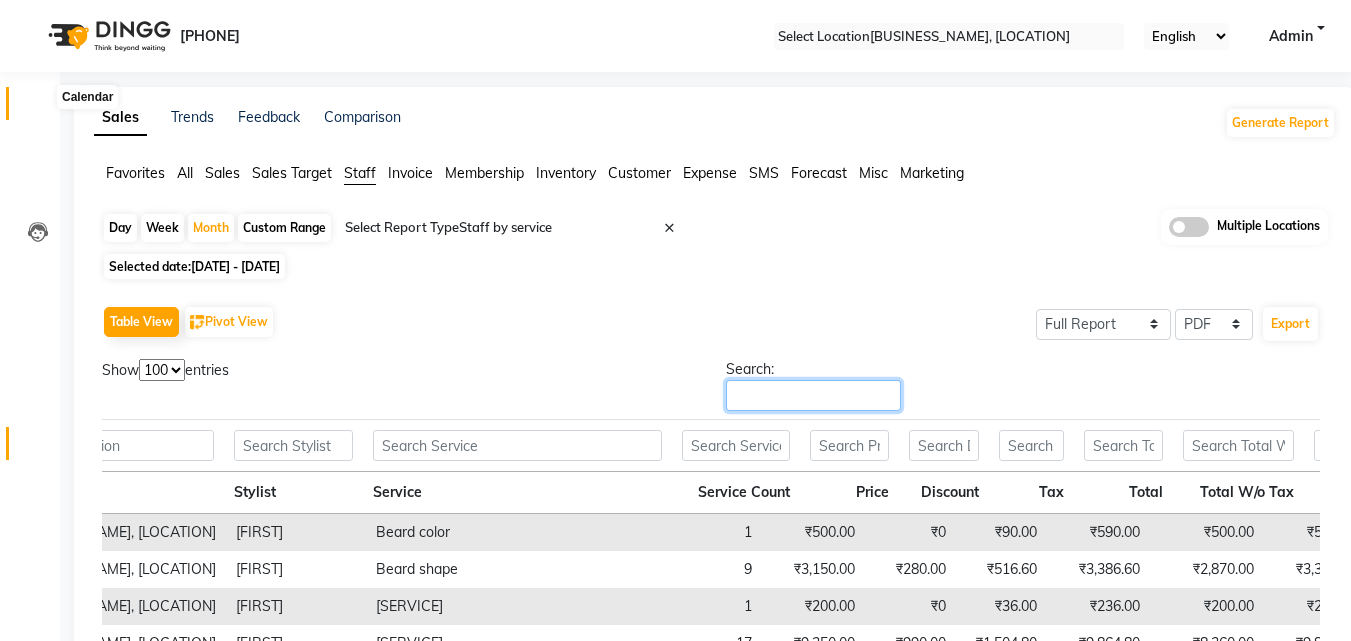 type 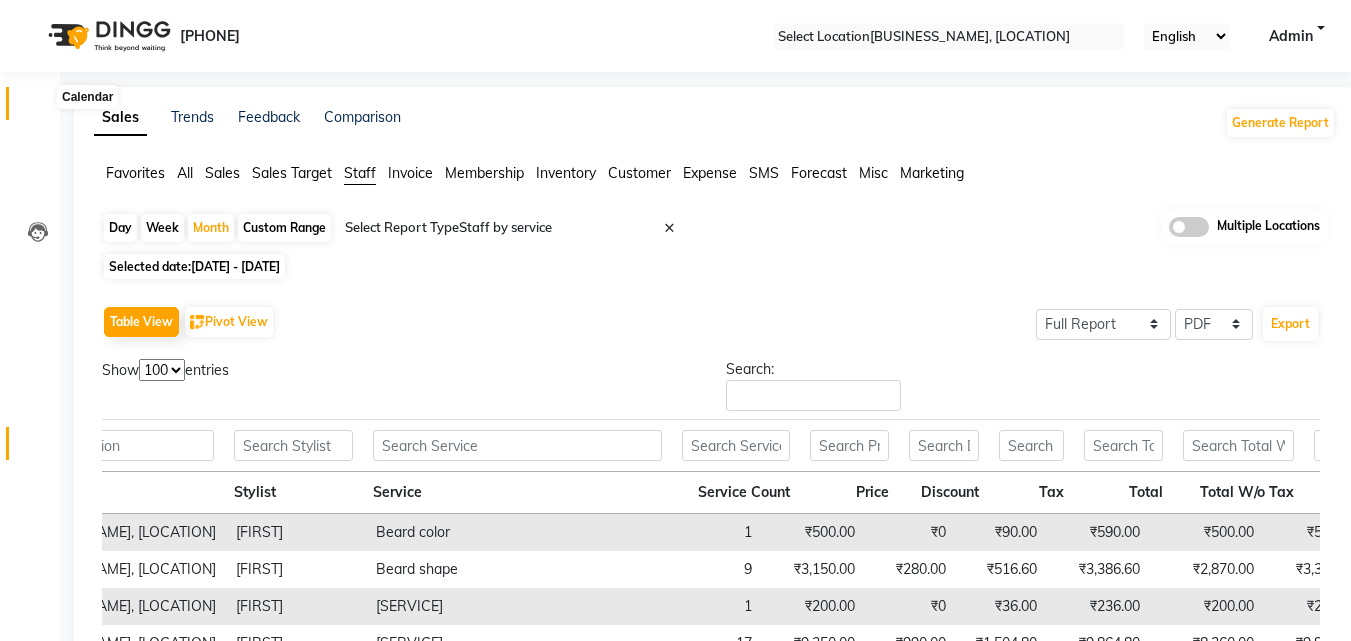 click at bounding box center (37, 108) 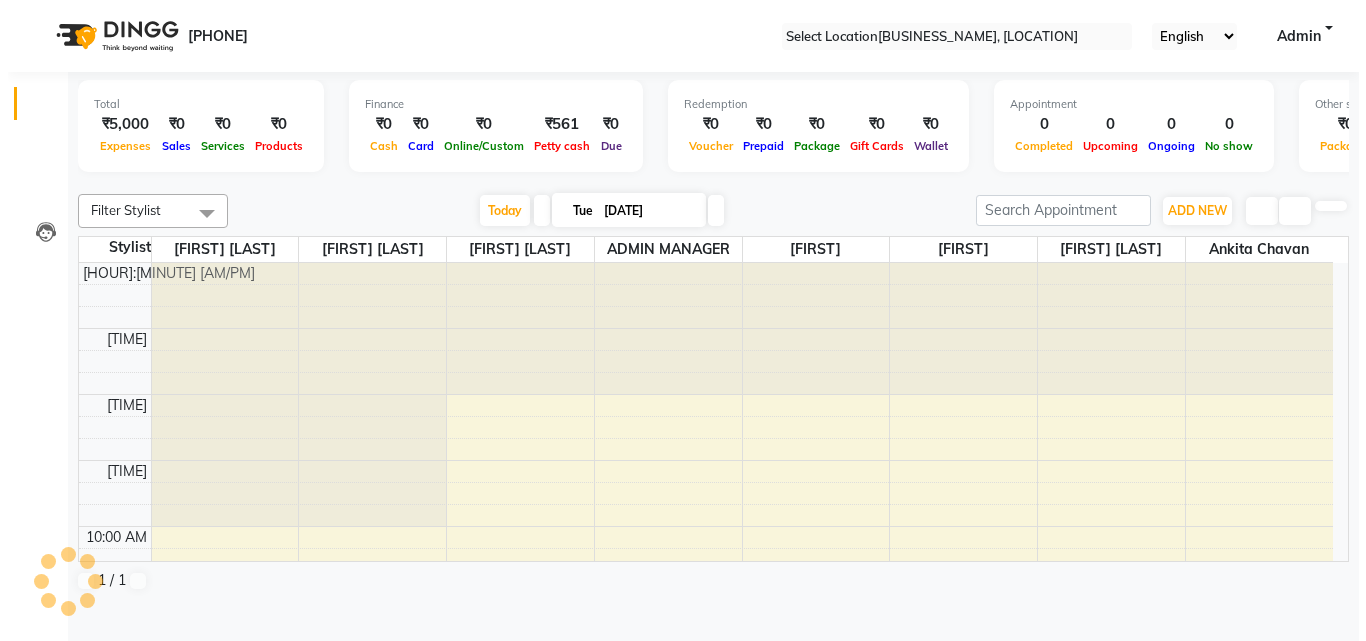 scroll, scrollTop: 925, scrollLeft: 0, axis: vertical 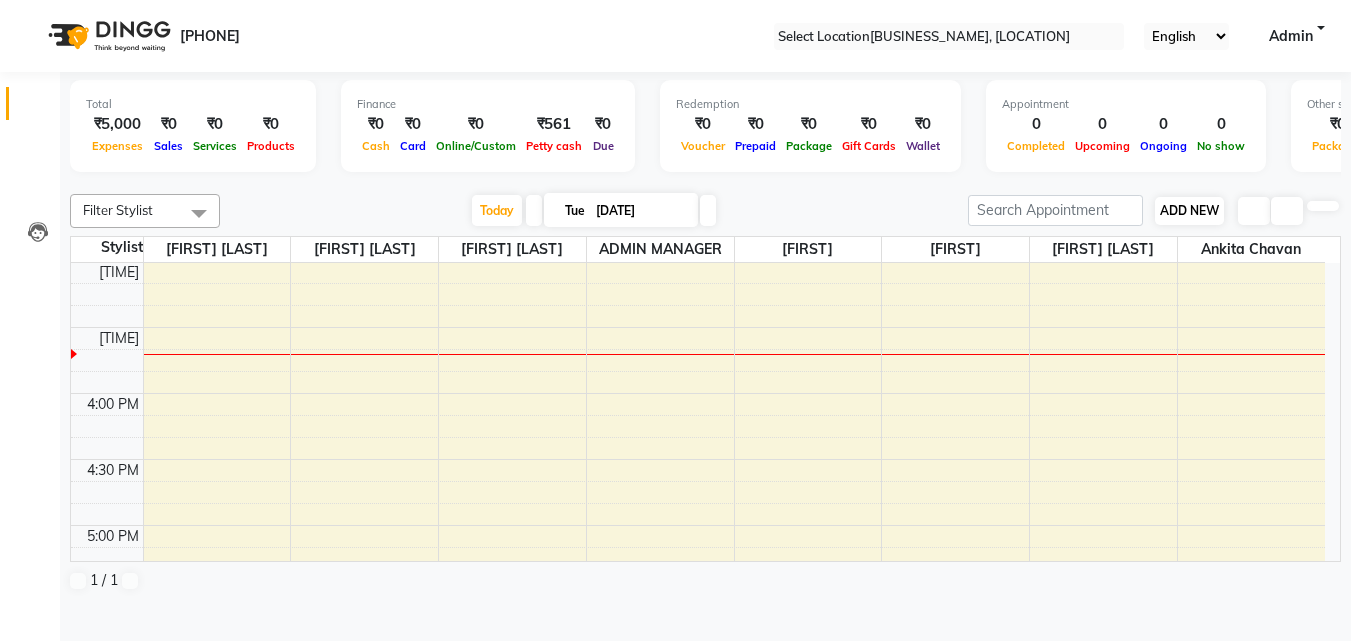 click on "ADD NEW" at bounding box center (1189, 210) 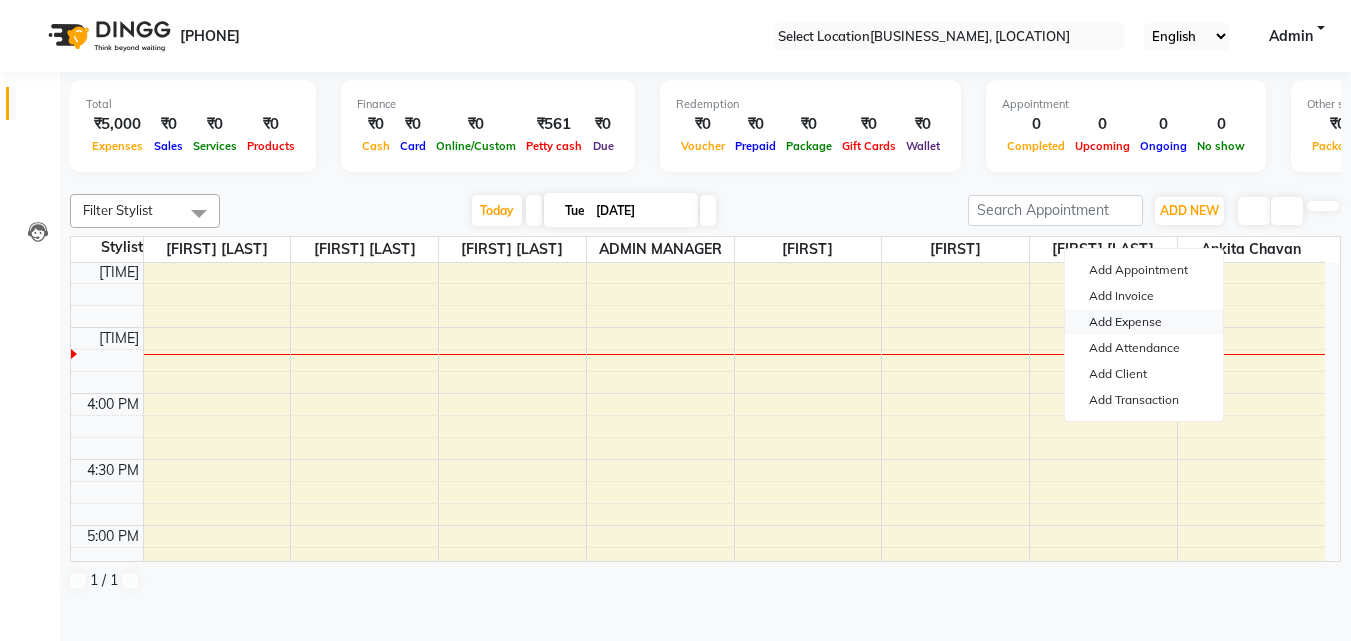 click on "Add Expense" at bounding box center [1144, 322] 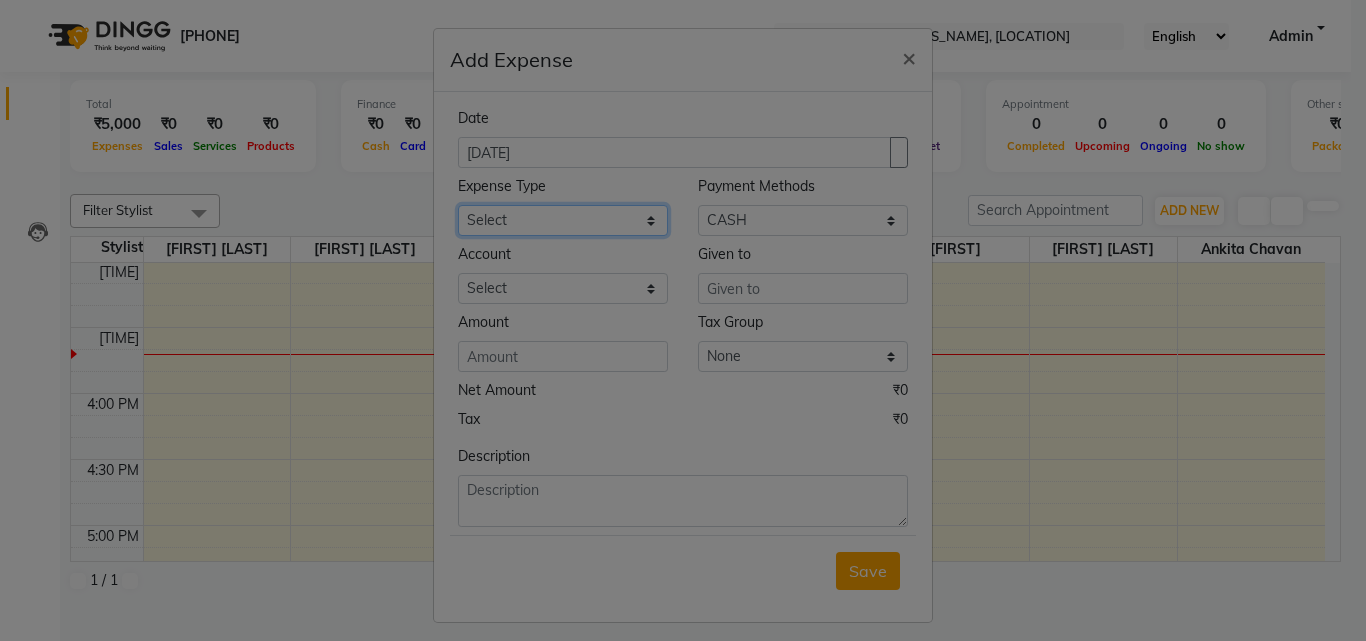 click on "Select Advance Salary Bank charges BLINKIT Car maintenance  Cash transfer to bank Client Snacks Clinical charges clint snaks Equipment Fuel Govt fee Hand Over To Pavan Sir Incentive Insurance International purchase kacharawala Laundry Loan Repayment Maintenance Marketing milk Miscellaneous MRA Other Pantry portar Product Rent room deposit Salary Staff Snacks Staff Tip staff welfare Tea & Refreshment Utilities" at bounding box center [563, 220] 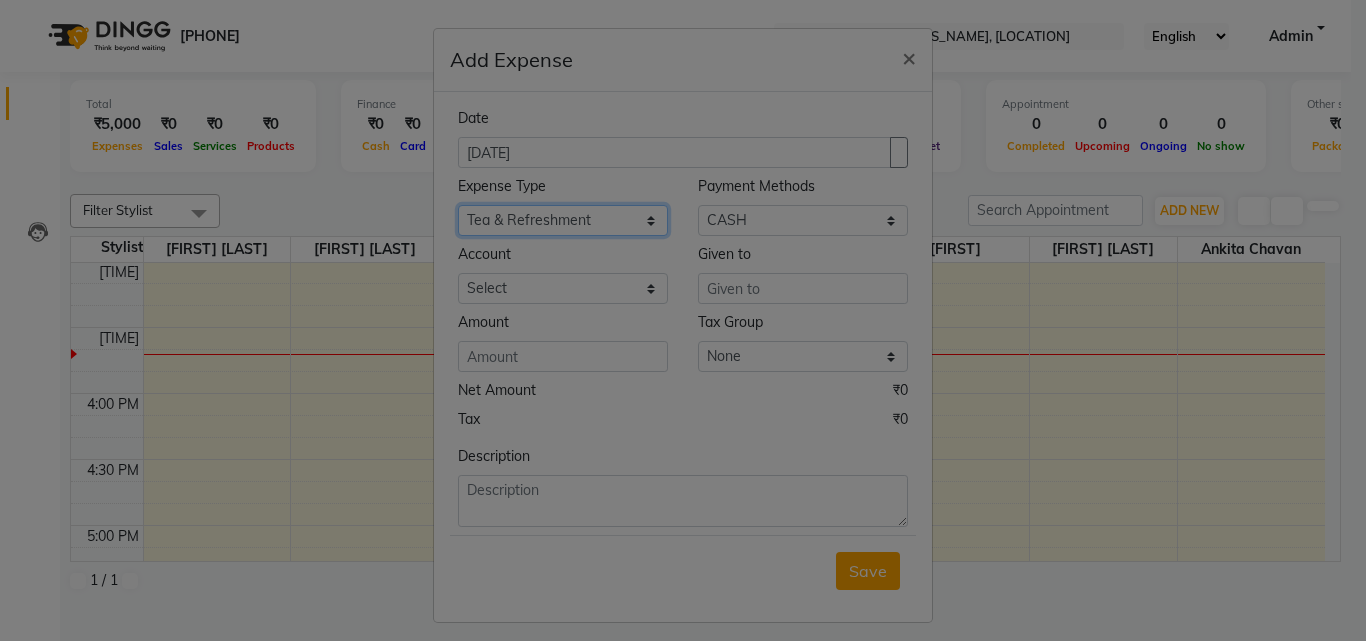 click on "Select Advance Salary Bank charges BLINKIT Car maintenance  Cash transfer to bank Client Snacks Clinical charges clint snaks Equipment Fuel Govt fee Hand Over To Pavan Sir Incentive Insurance International purchase kacharawala Laundry Loan Repayment Maintenance Marketing milk Miscellaneous MRA Other Pantry portar Product Rent room deposit Salary Staff Snacks Staff Tip staff welfare Tea & Refreshment Utilities" at bounding box center [563, 220] 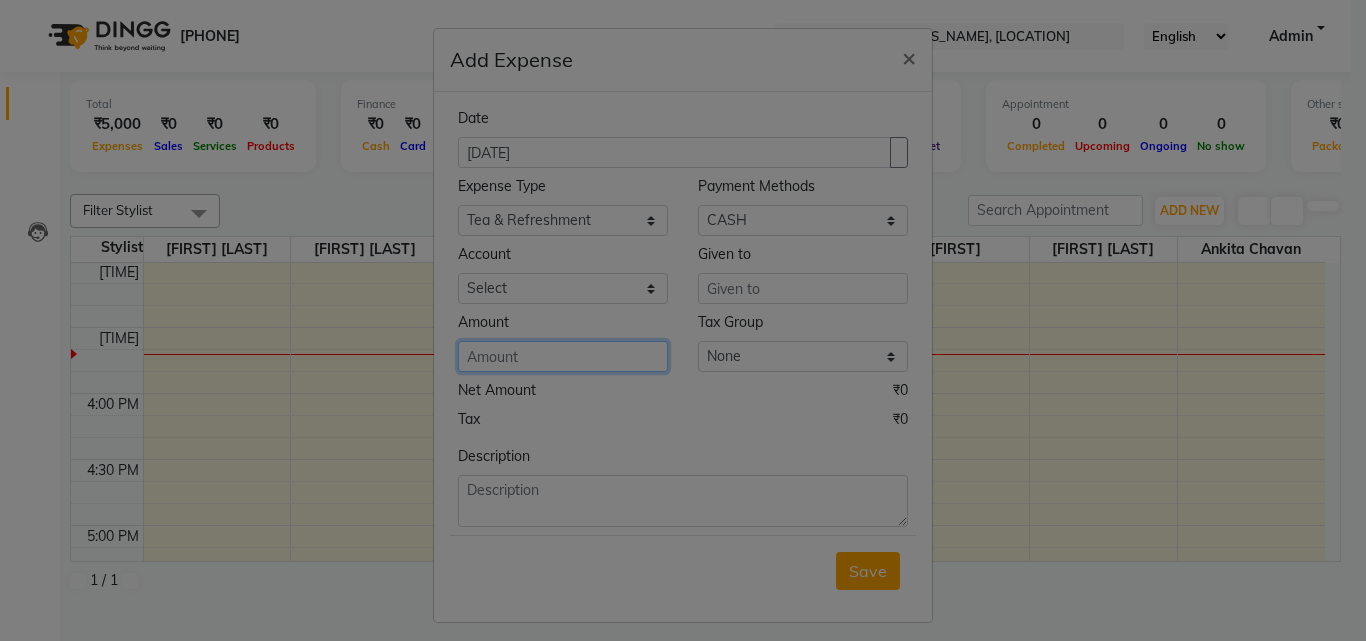 click at bounding box center (563, 356) 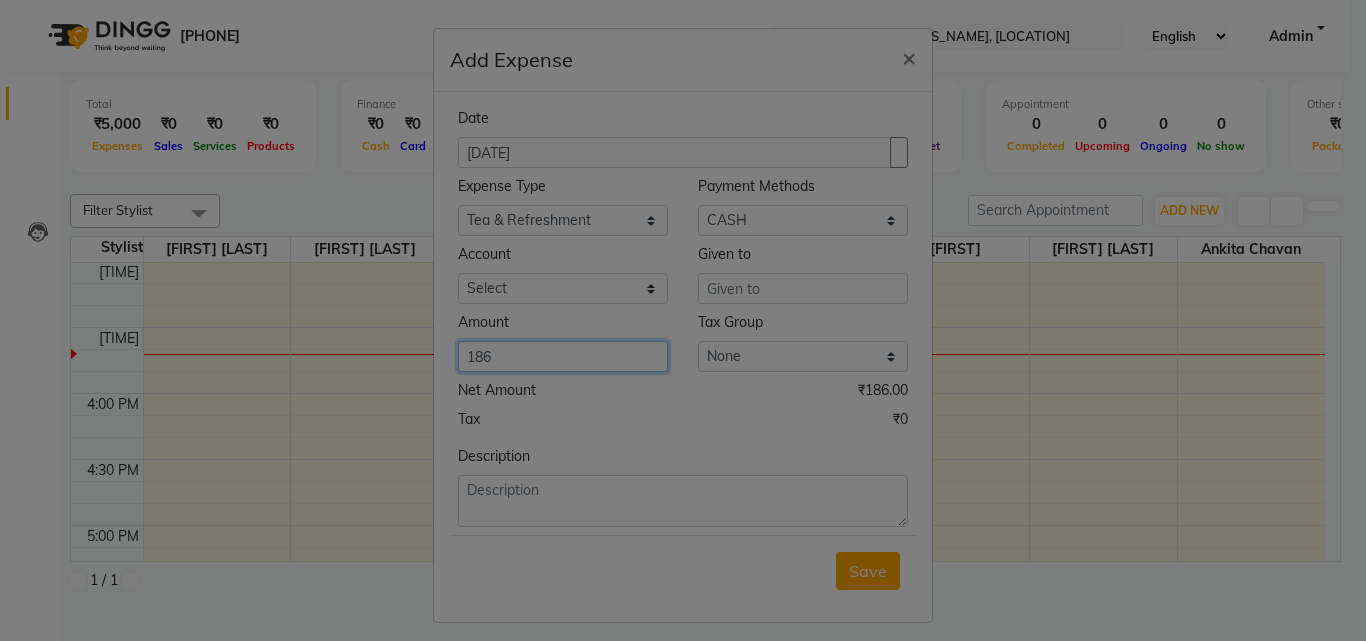 type on "186" 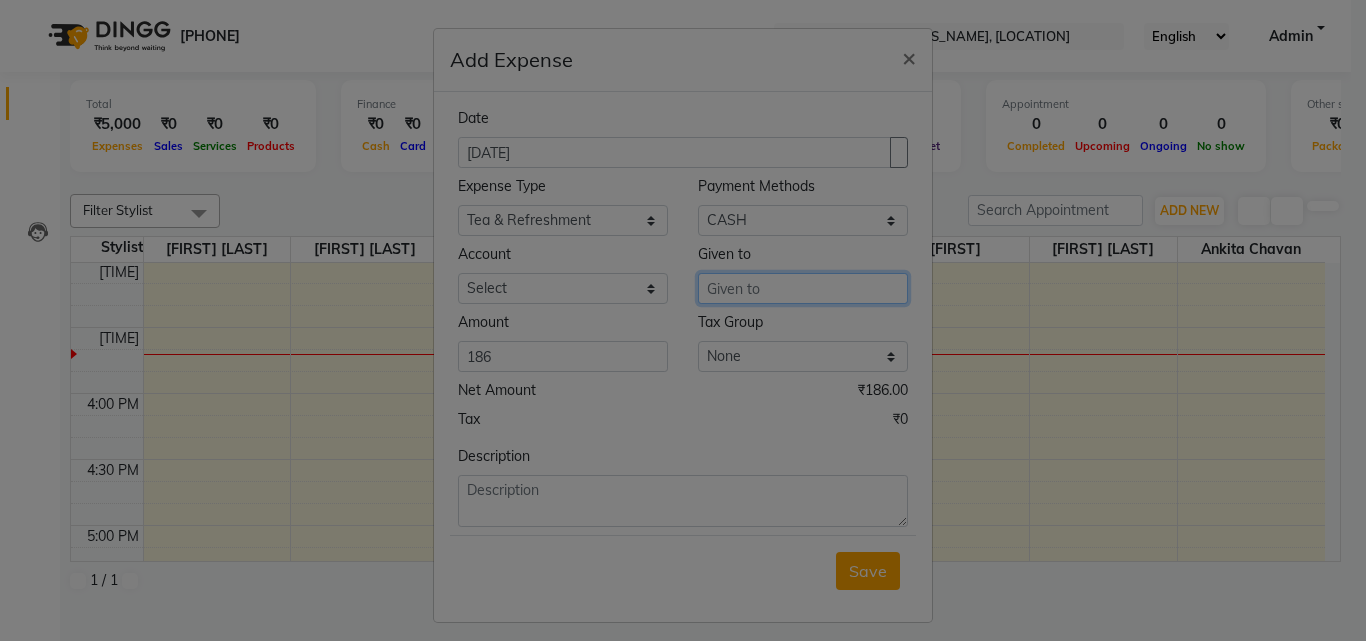 click at bounding box center (803, 288) 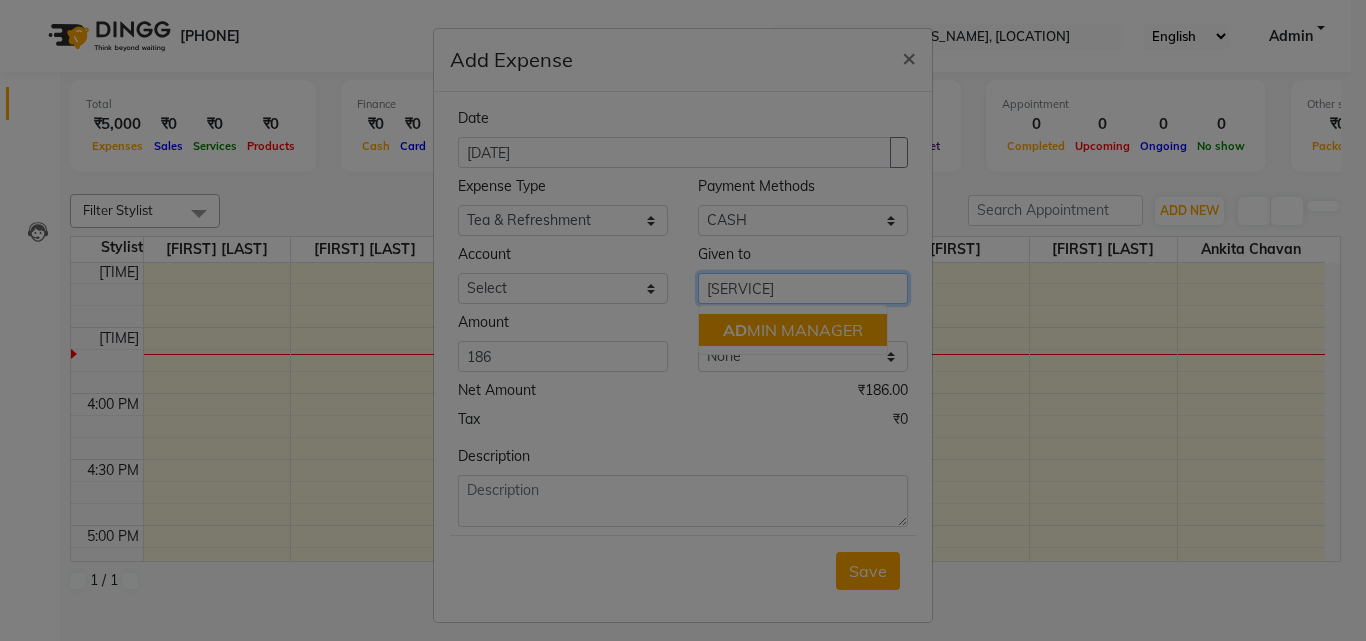 click on "AD MIN MANAGER" at bounding box center [793, 330] 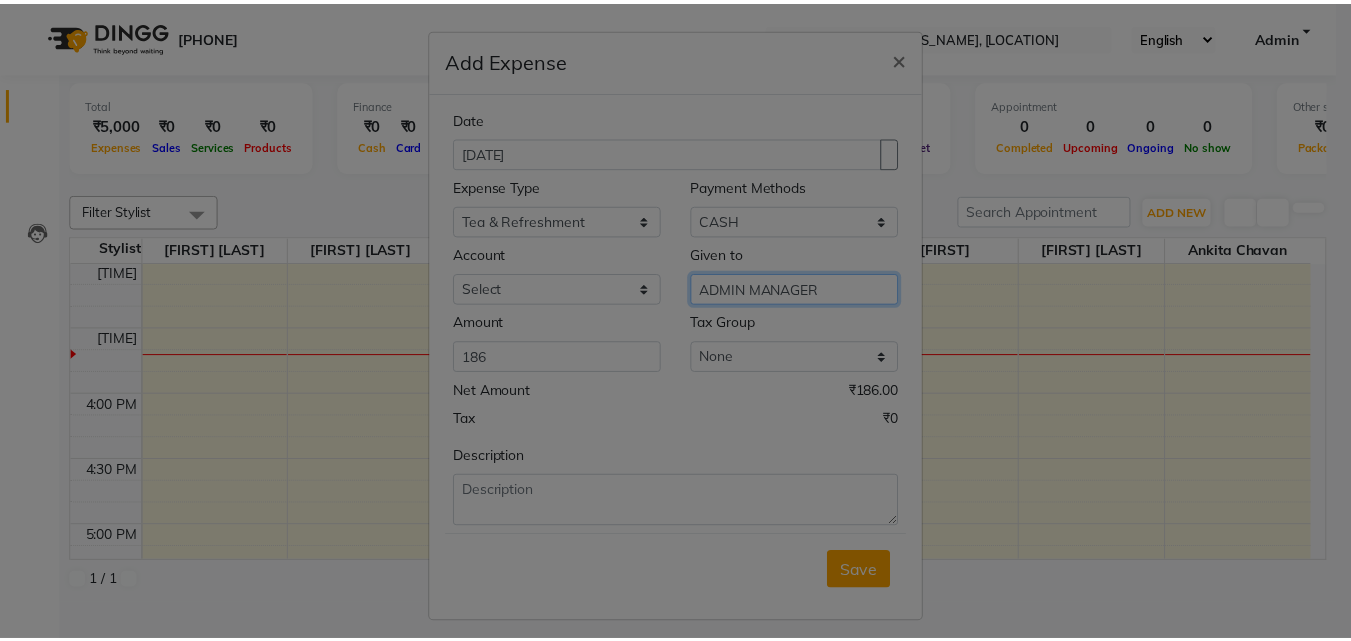 scroll, scrollTop: 7, scrollLeft: 0, axis: vertical 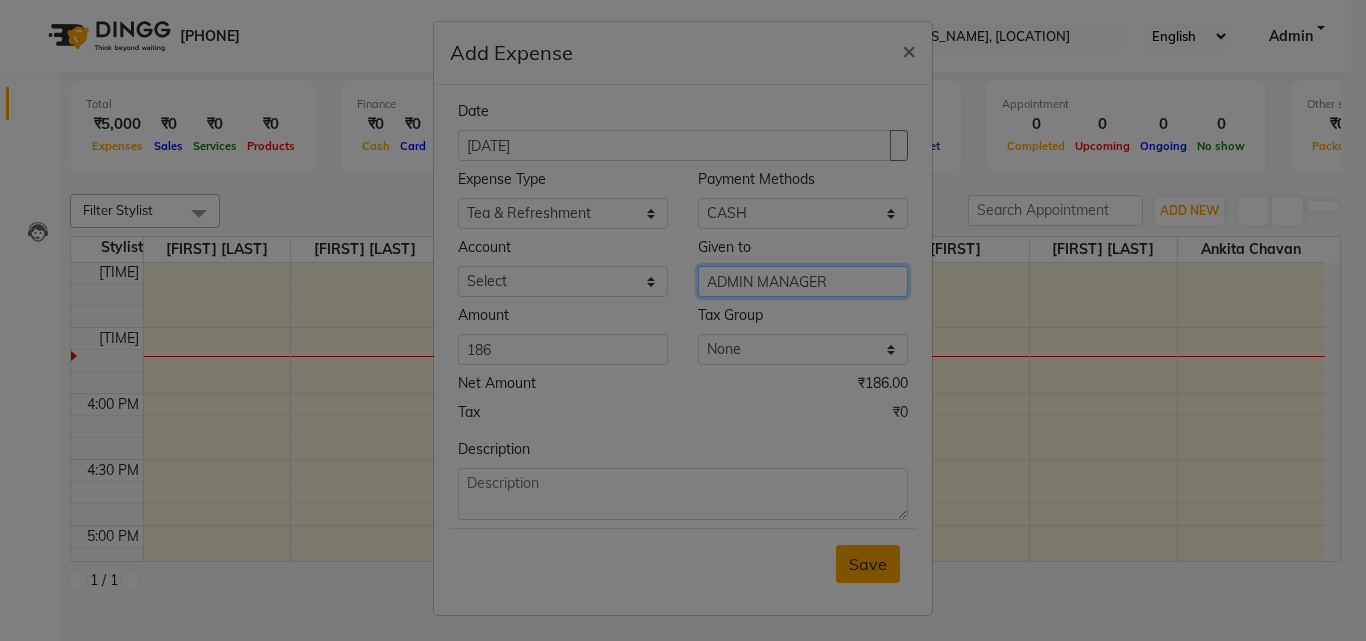 type on "ADMIN MANAGER" 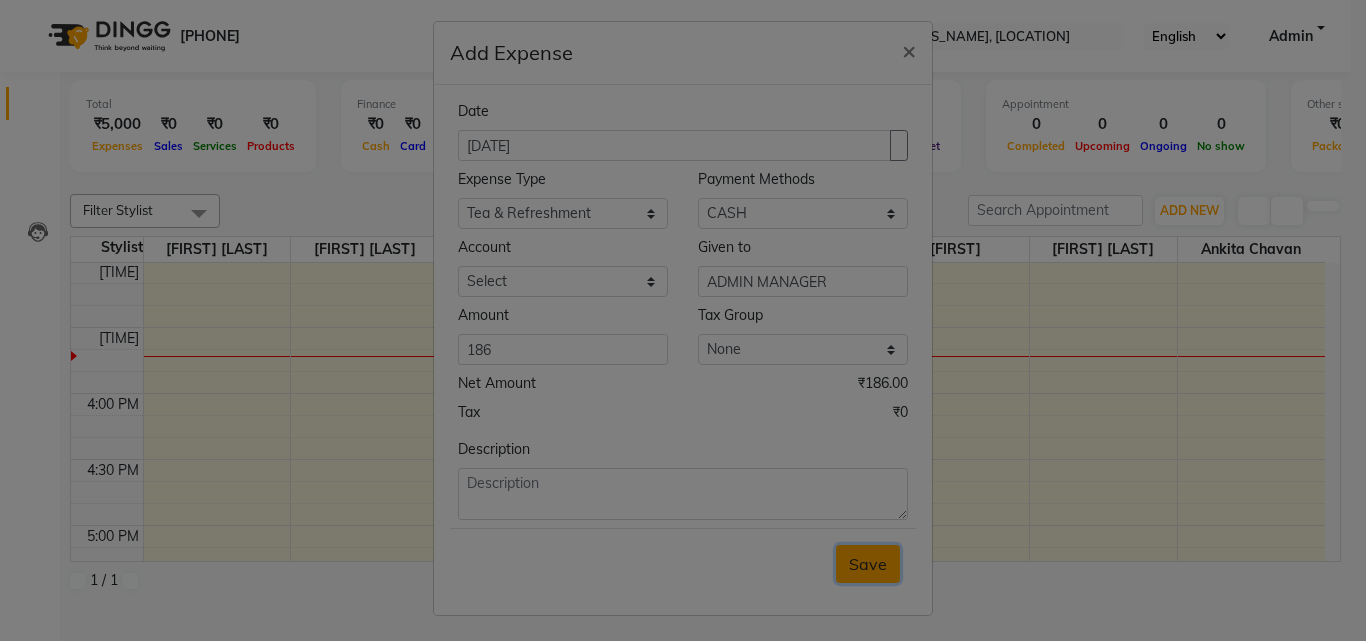 click on "Save" at bounding box center [868, 564] 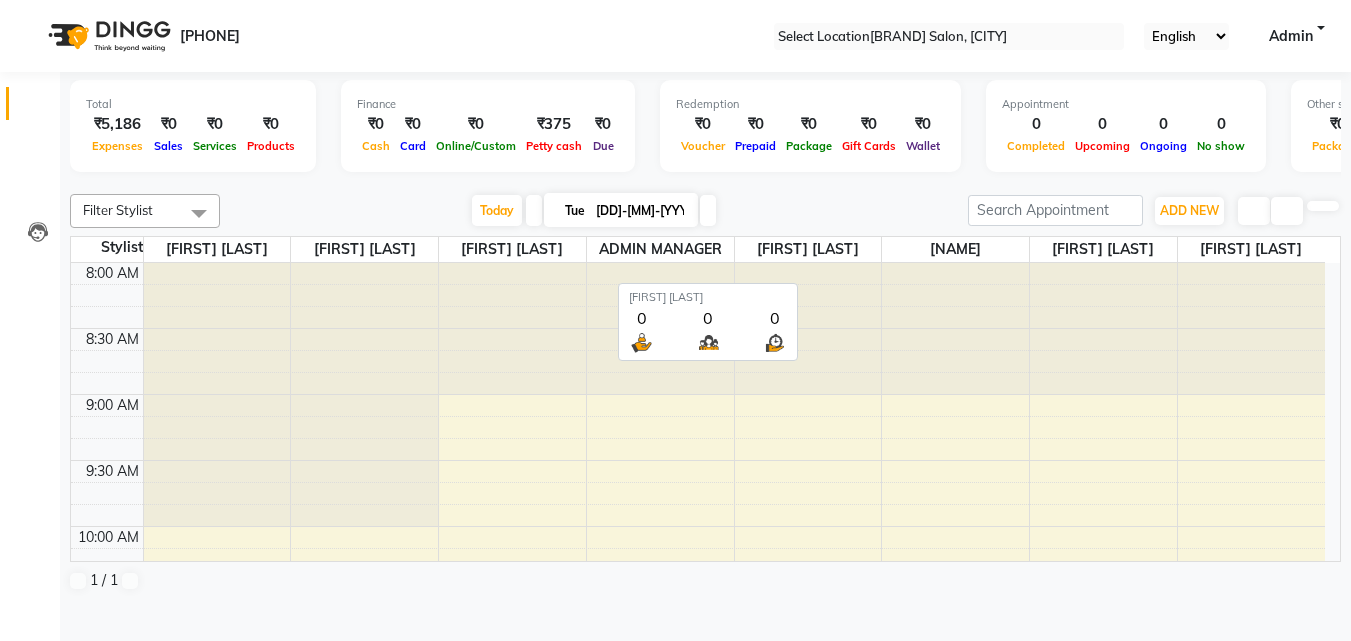scroll, scrollTop: 0, scrollLeft: 0, axis: both 